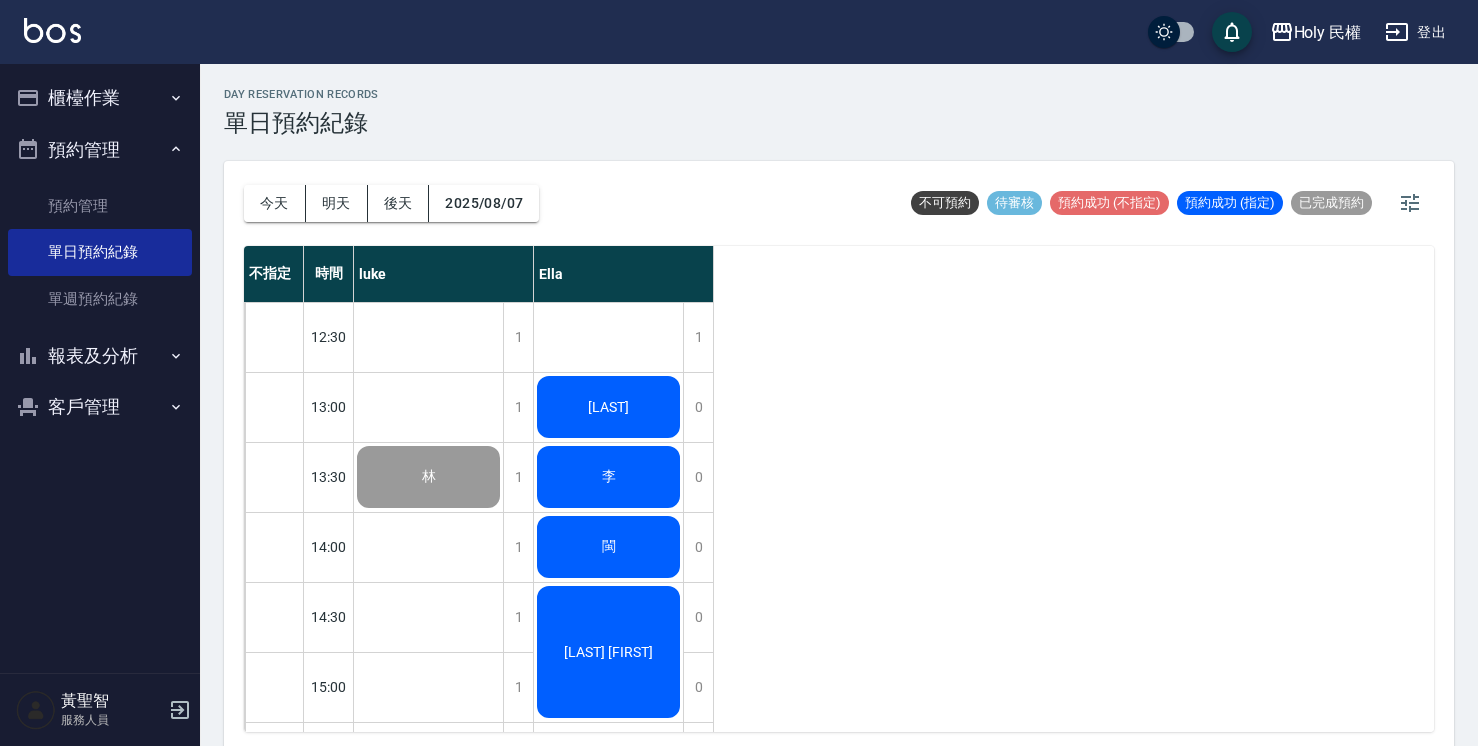 scroll, scrollTop: 0, scrollLeft: 0, axis: both 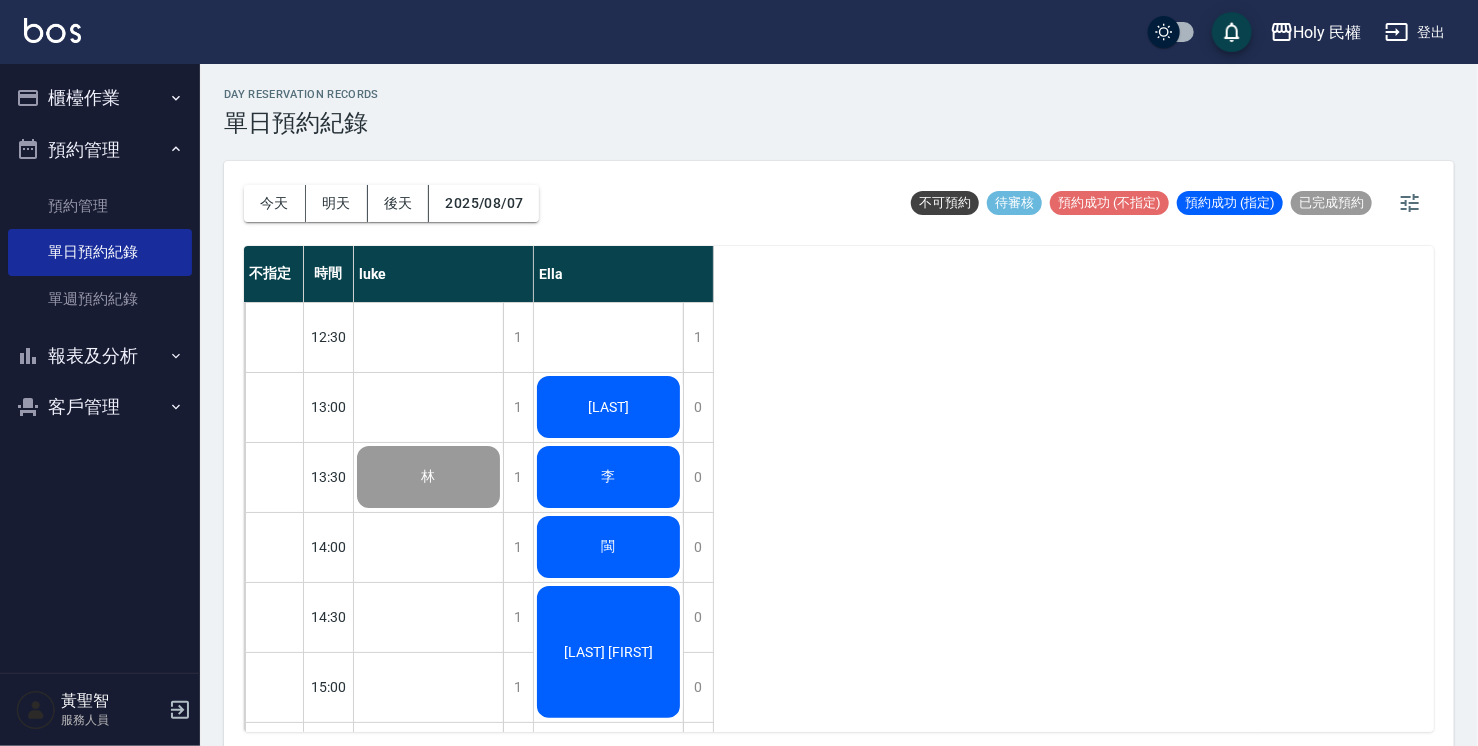 click on "[LAST]" at bounding box center [428, 477] 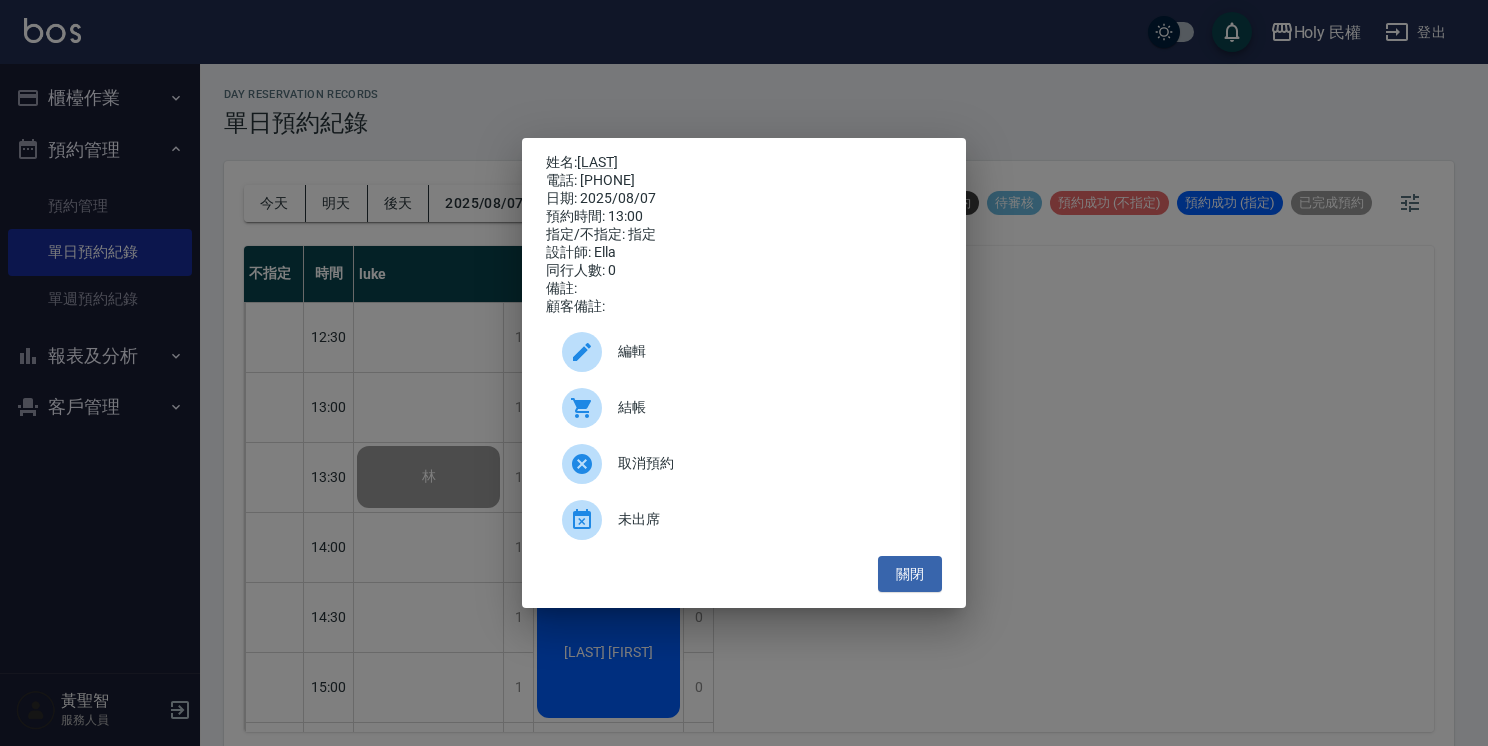 click on "結帳" at bounding box center [772, 407] 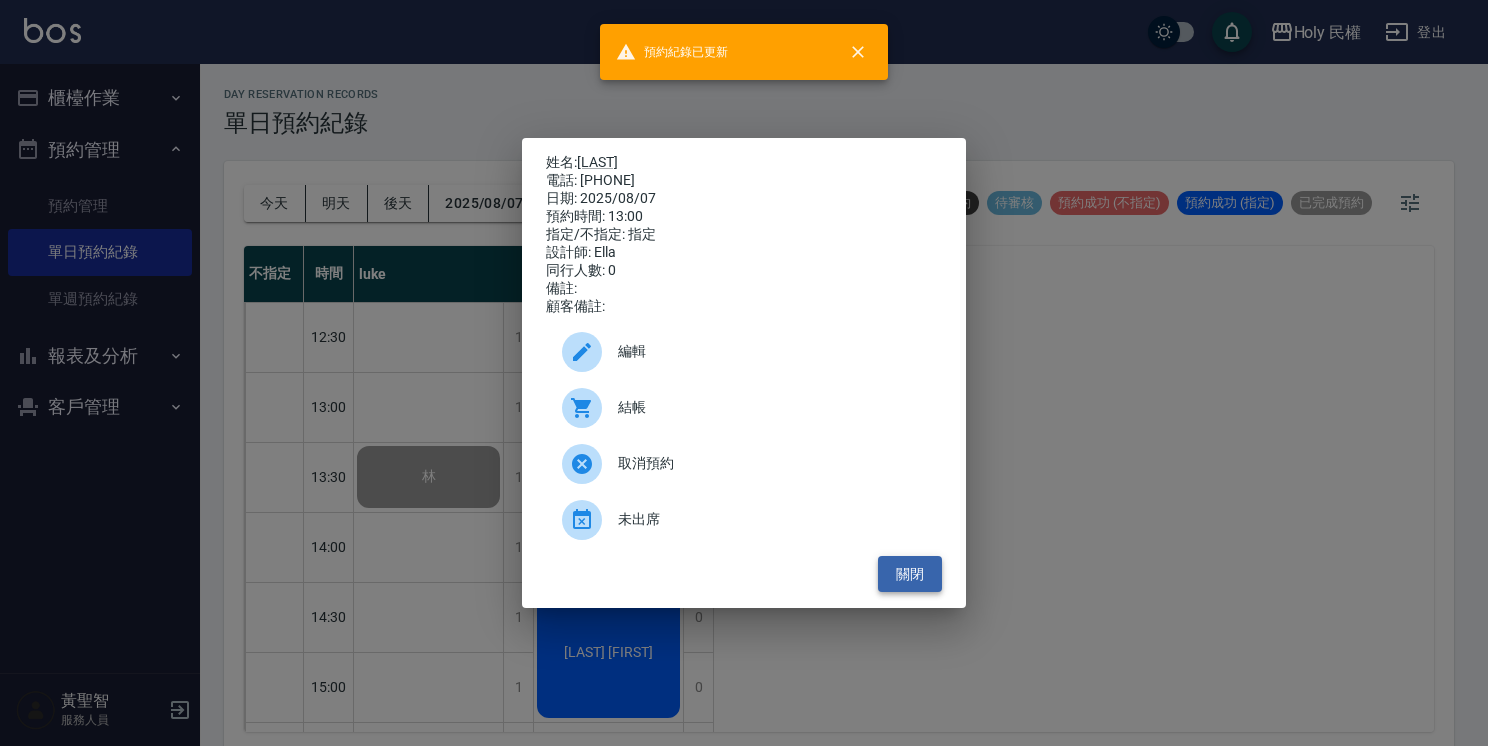 click on "關閉" at bounding box center (910, 574) 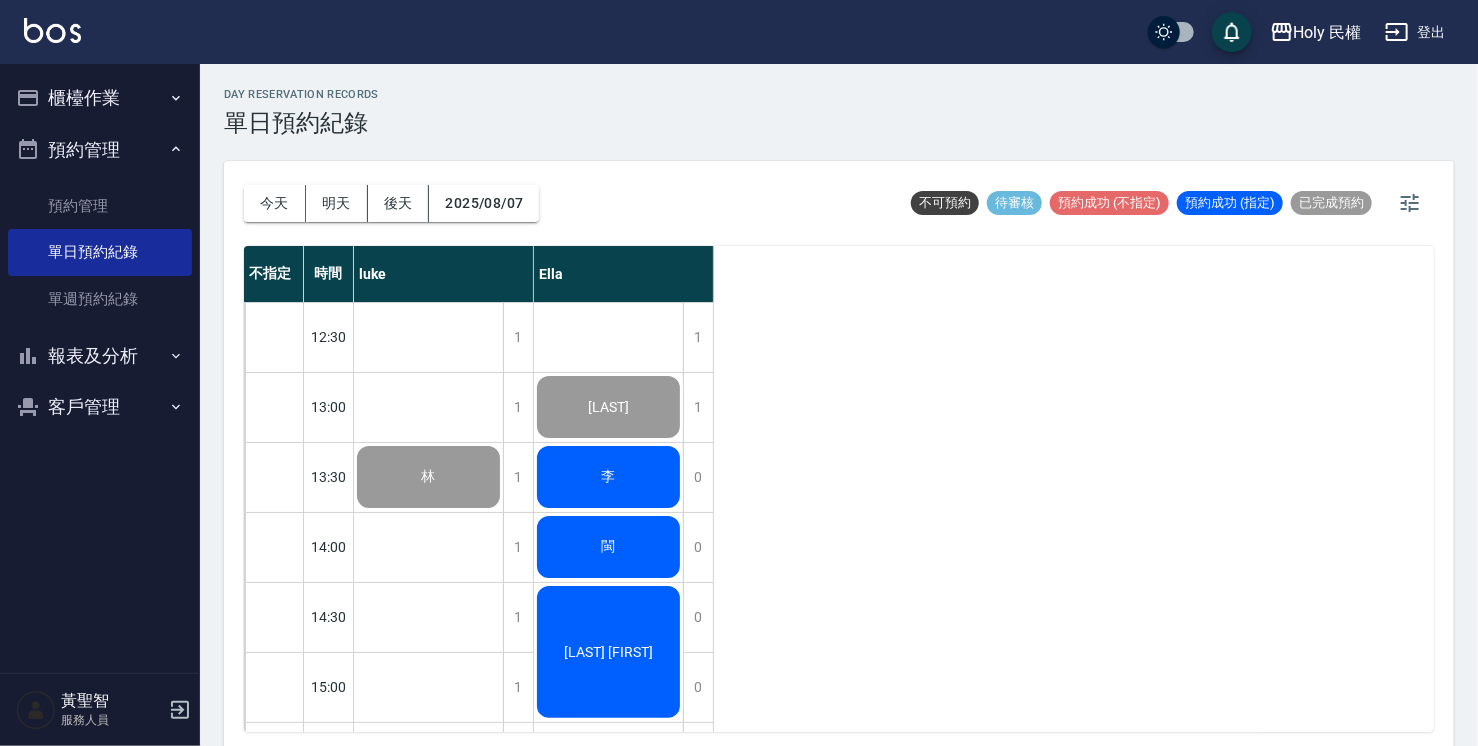 click on "李" at bounding box center [428, 477] 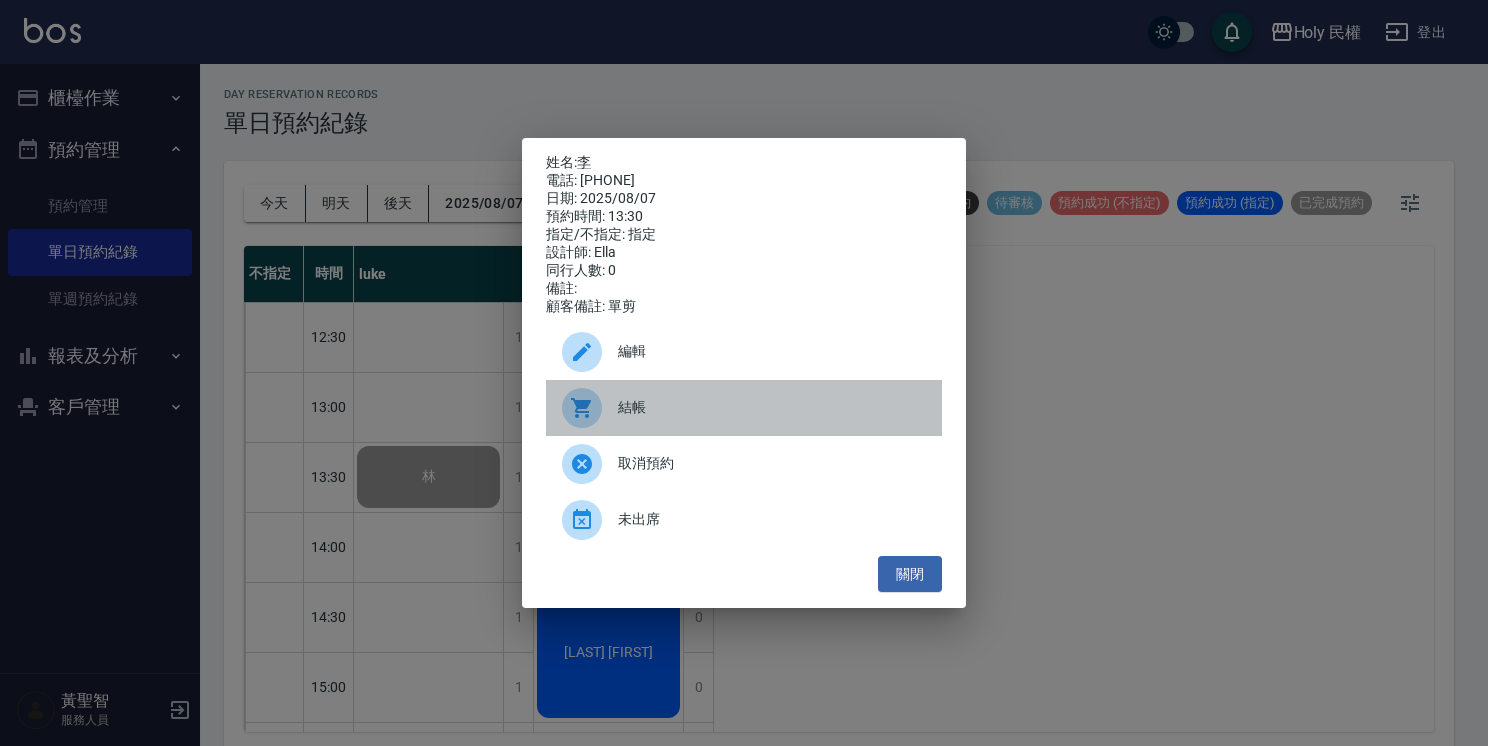 click on "結帳" at bounding box center (772, 407) 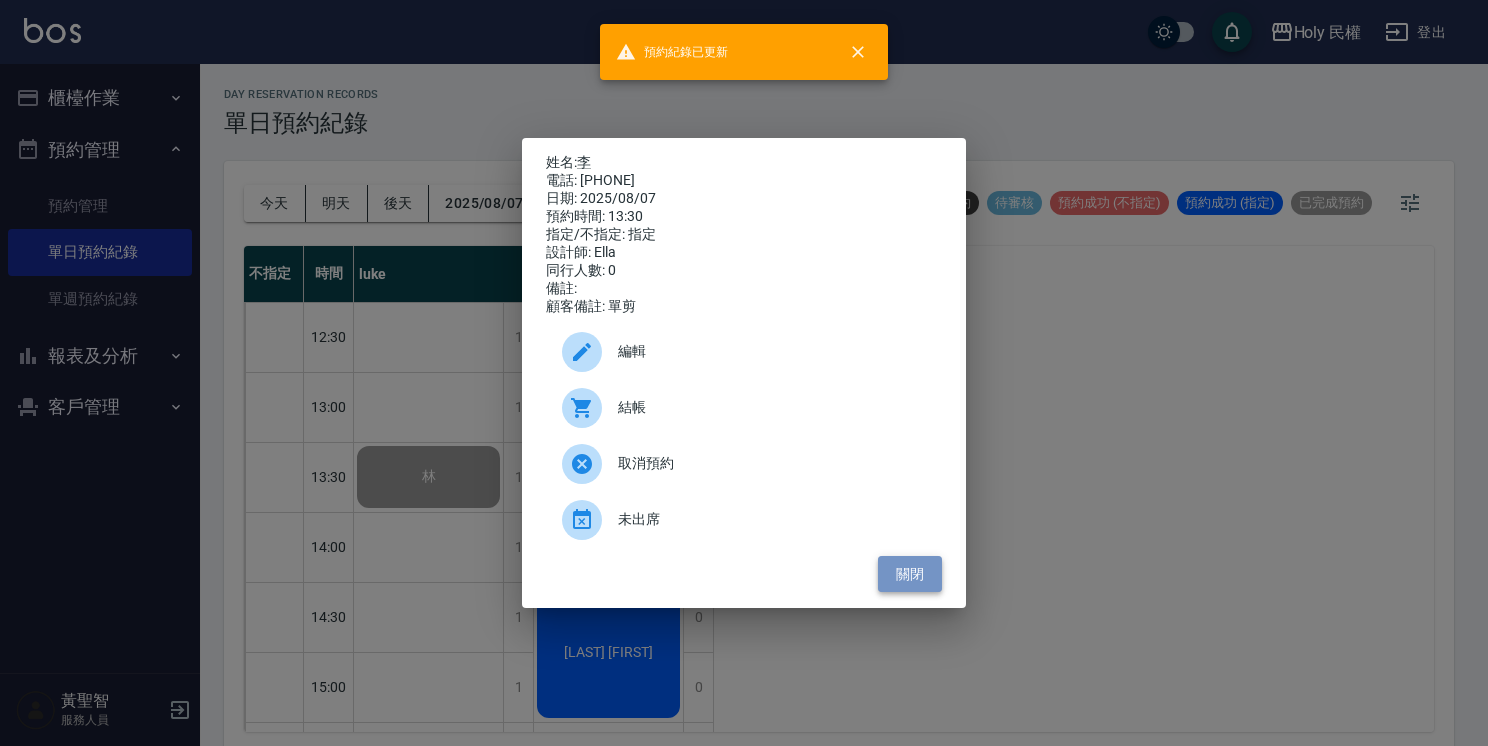 click on "關閉" at bounding box center (910, 574) 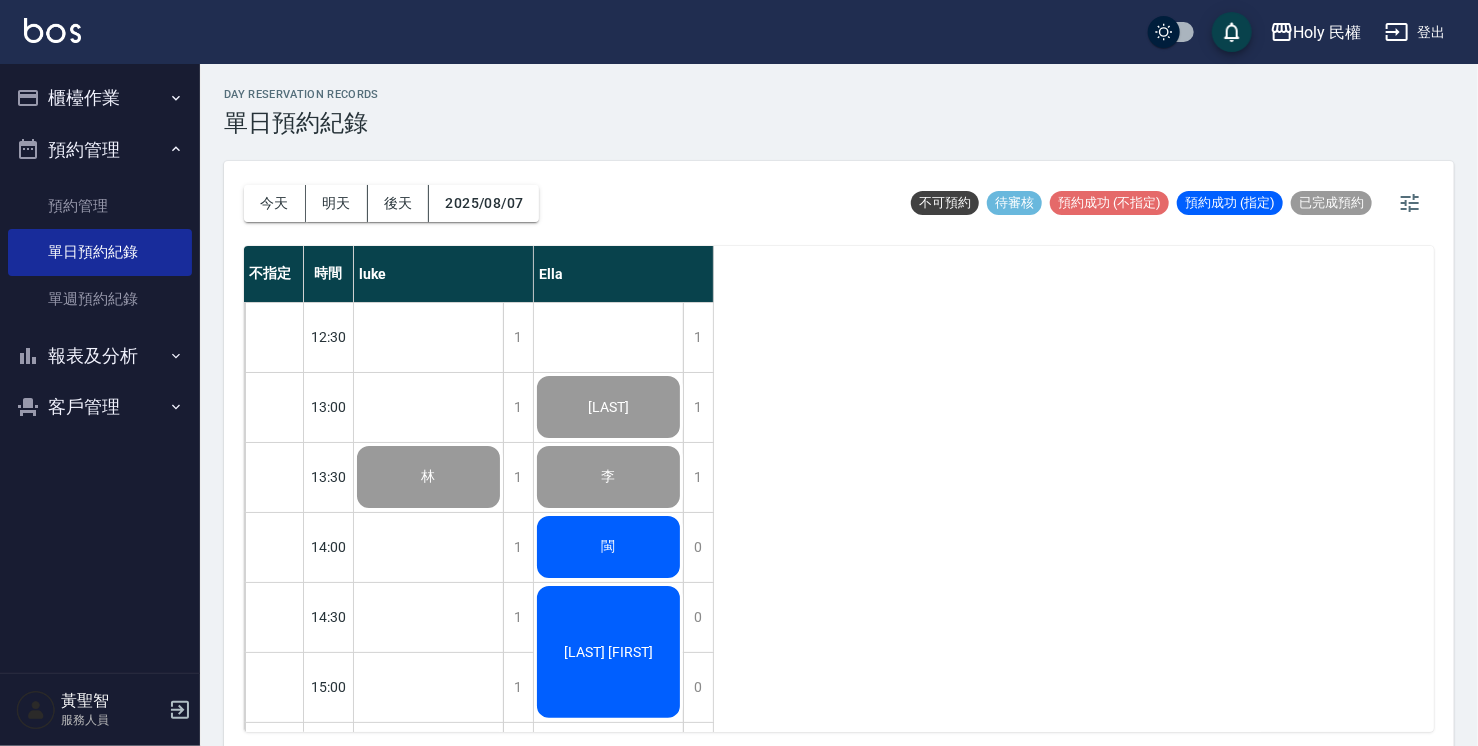 click on "閩" at bounding box center (428, 477) 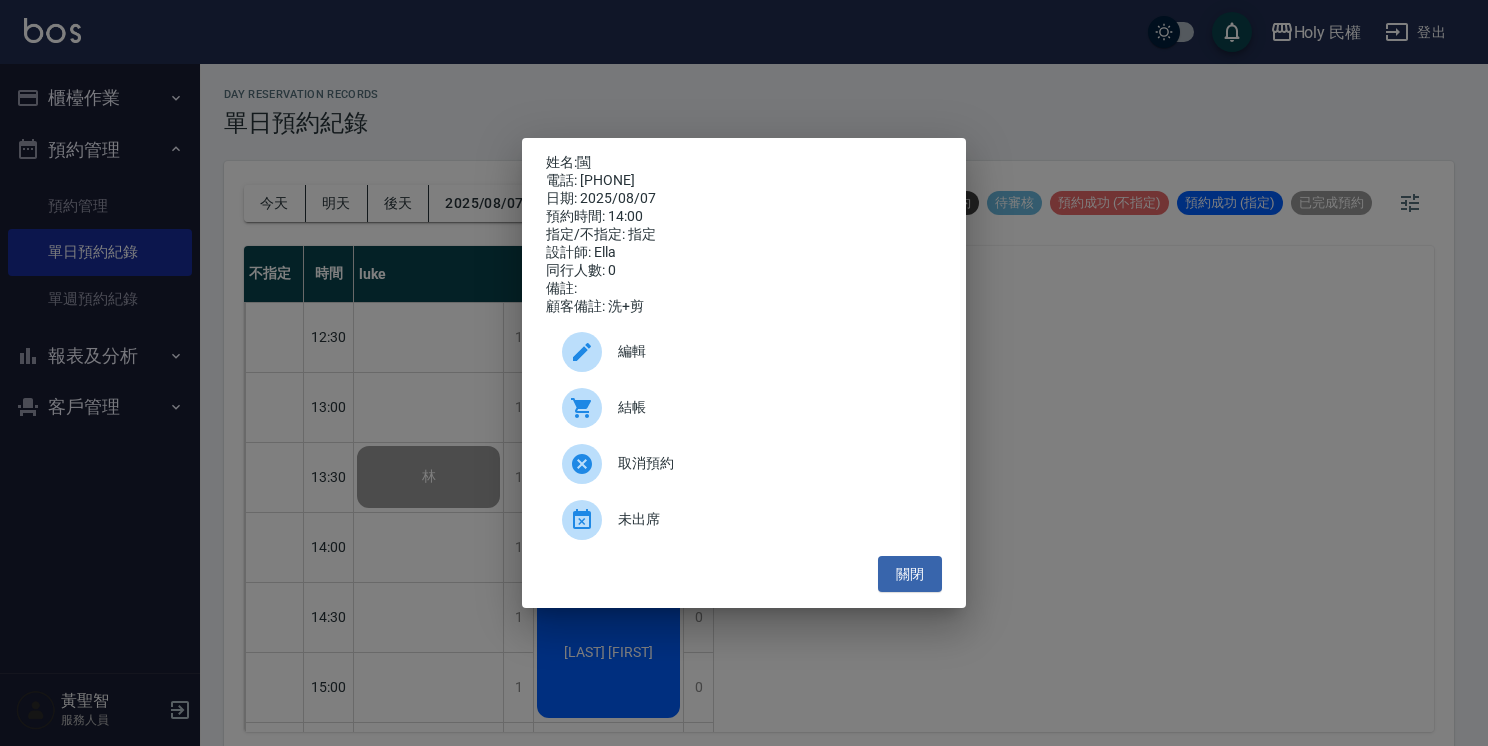 click on "結帳" at bounding box center (772, 407) 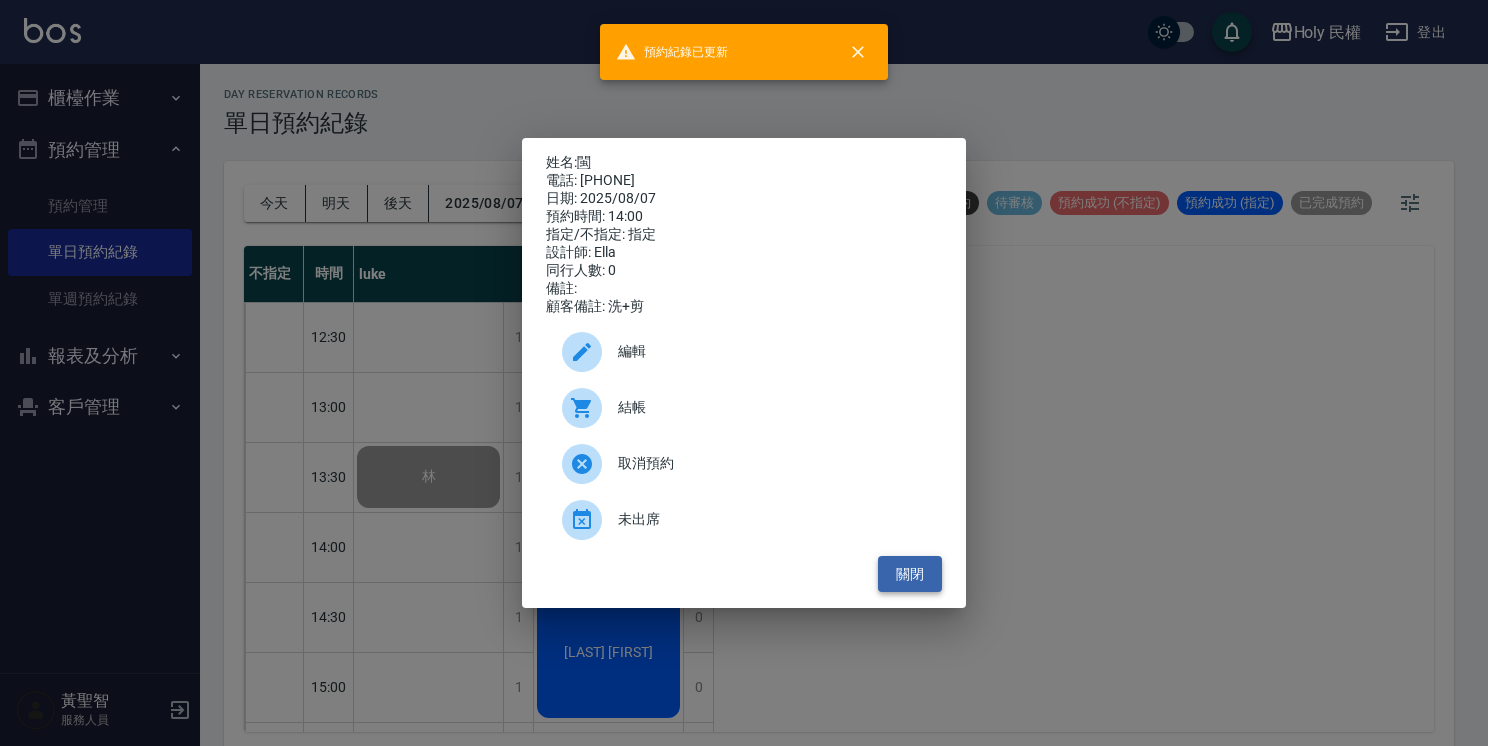 click on "關閉" at bounding box center [910, 574] 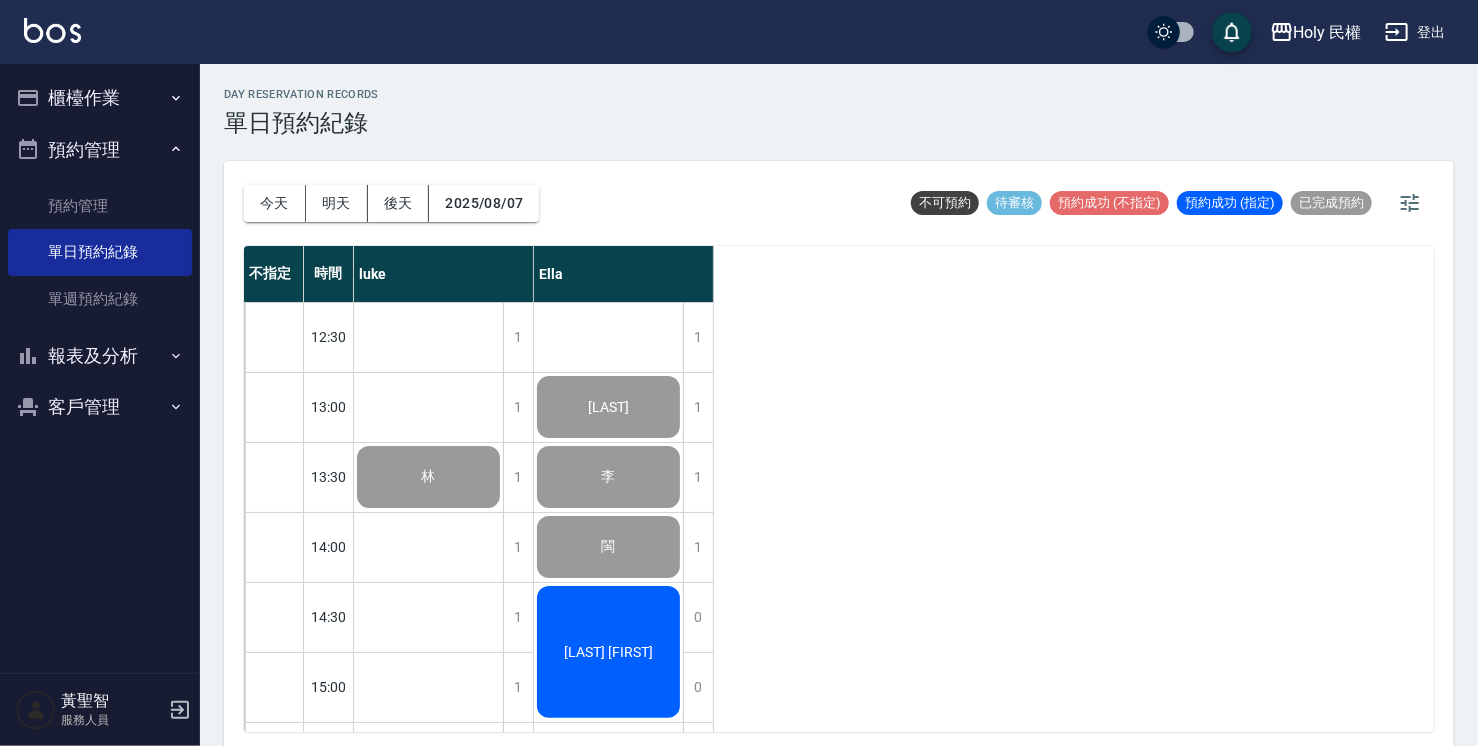 click on "[LAST][FIRST]" at bounding box center (428, 477) 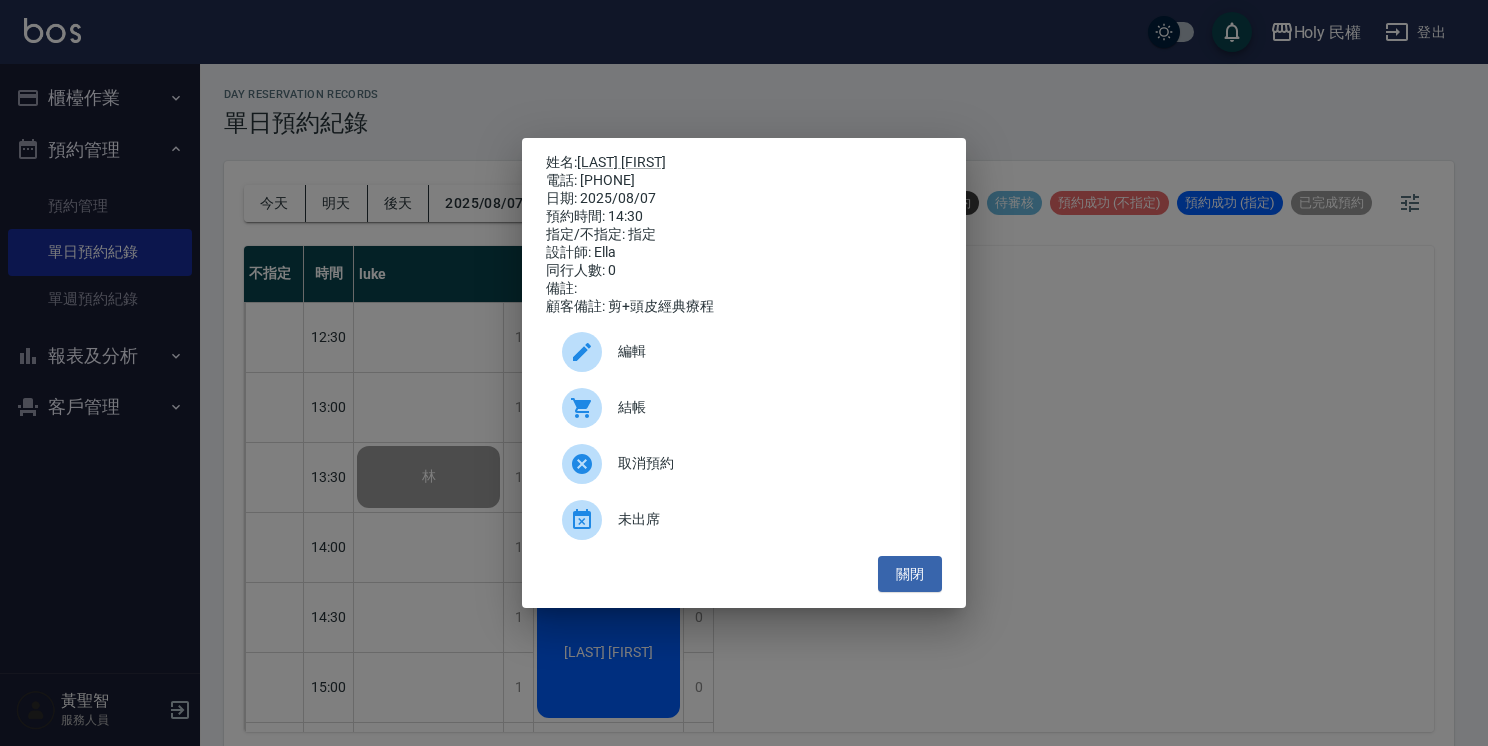 click on "結帳" at bounding box center (772, 407) 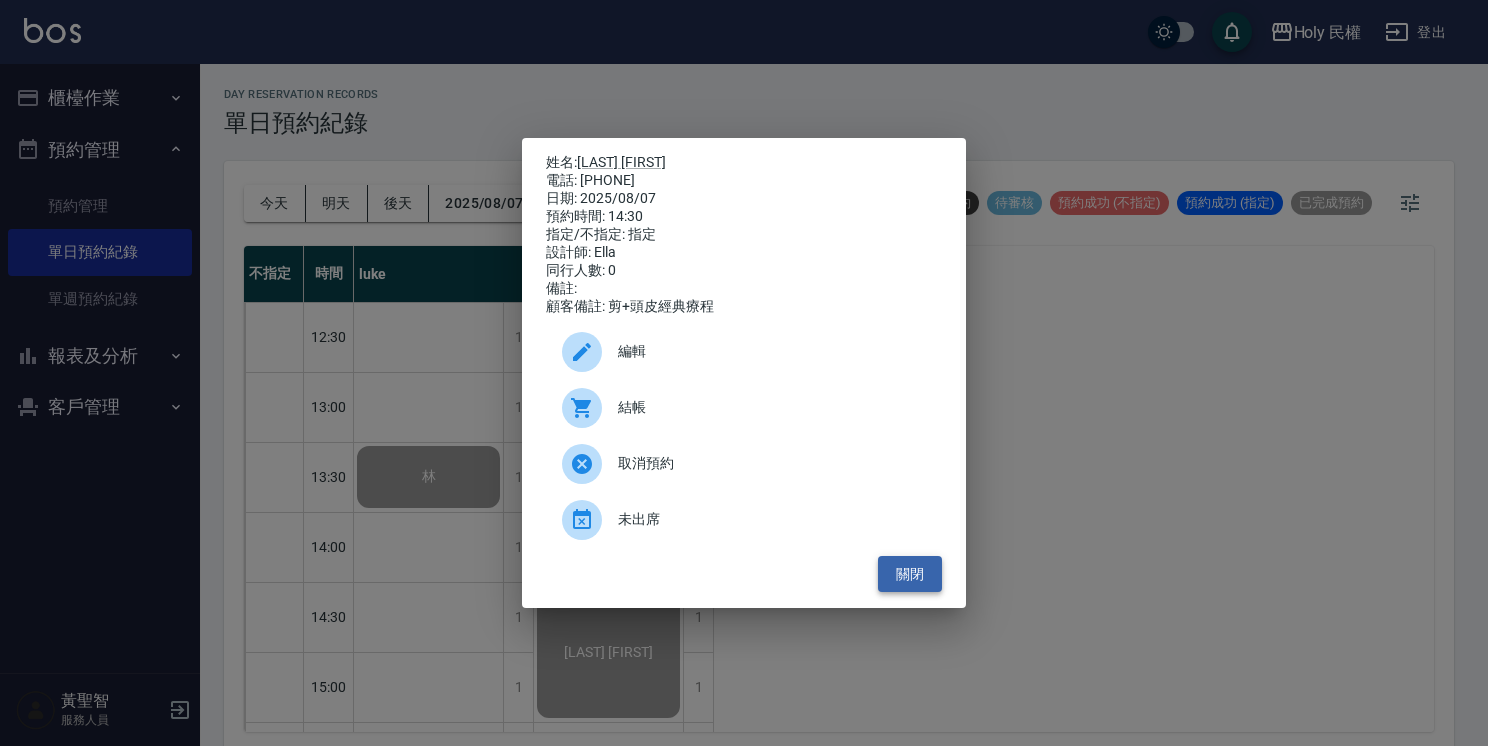 click on "關閉" at bounding box center [910, 574] 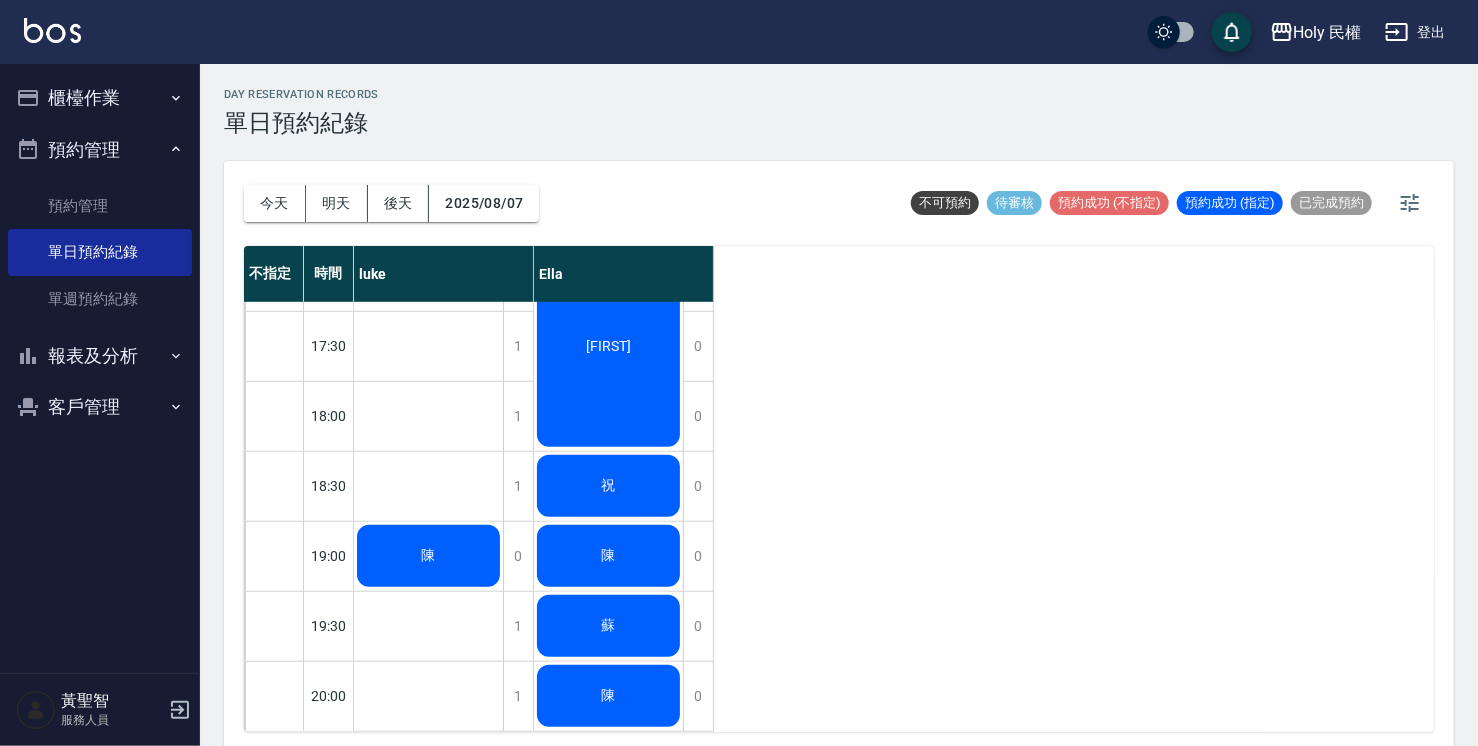 scroll, scrollTop: 705, scrollLeft: 0, axis: vertical 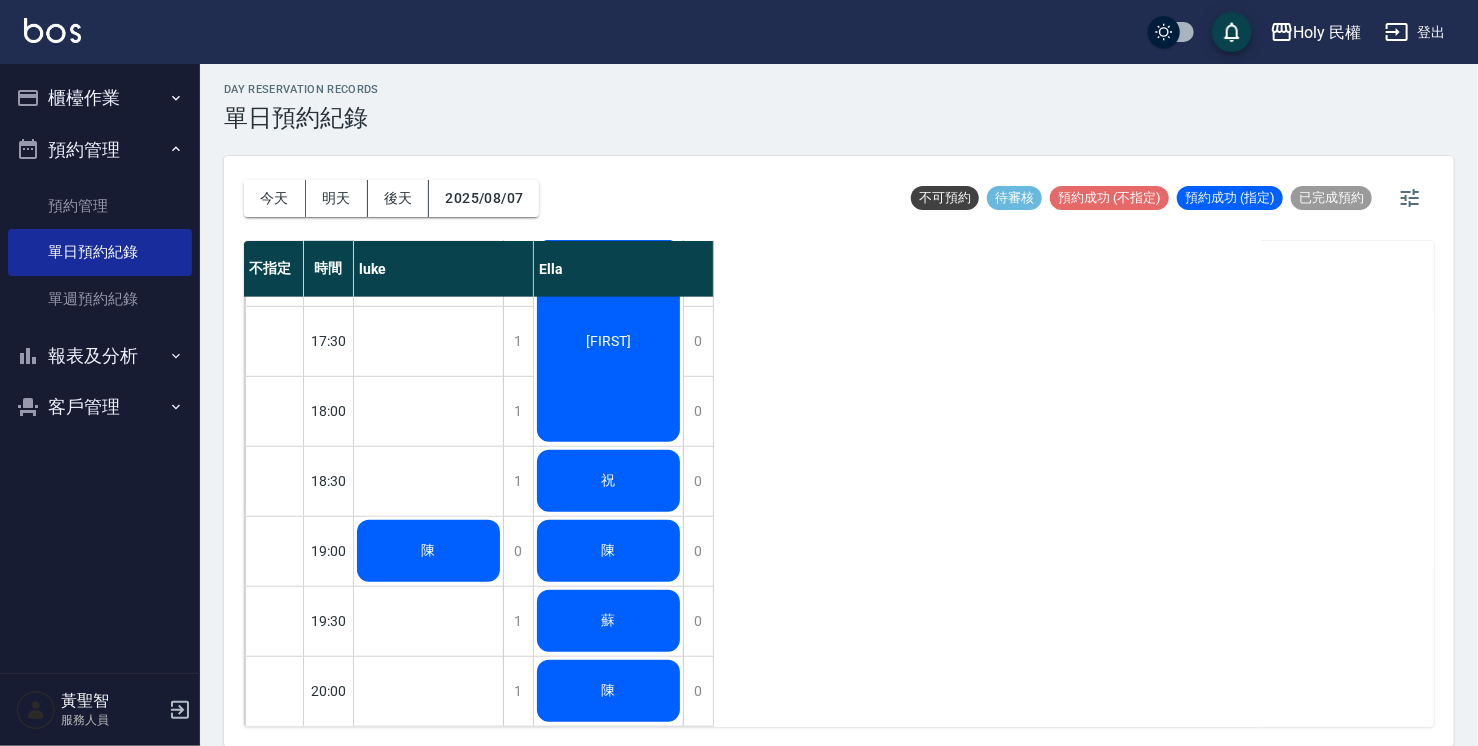 click on "陳" at bounding box center [428, -219] 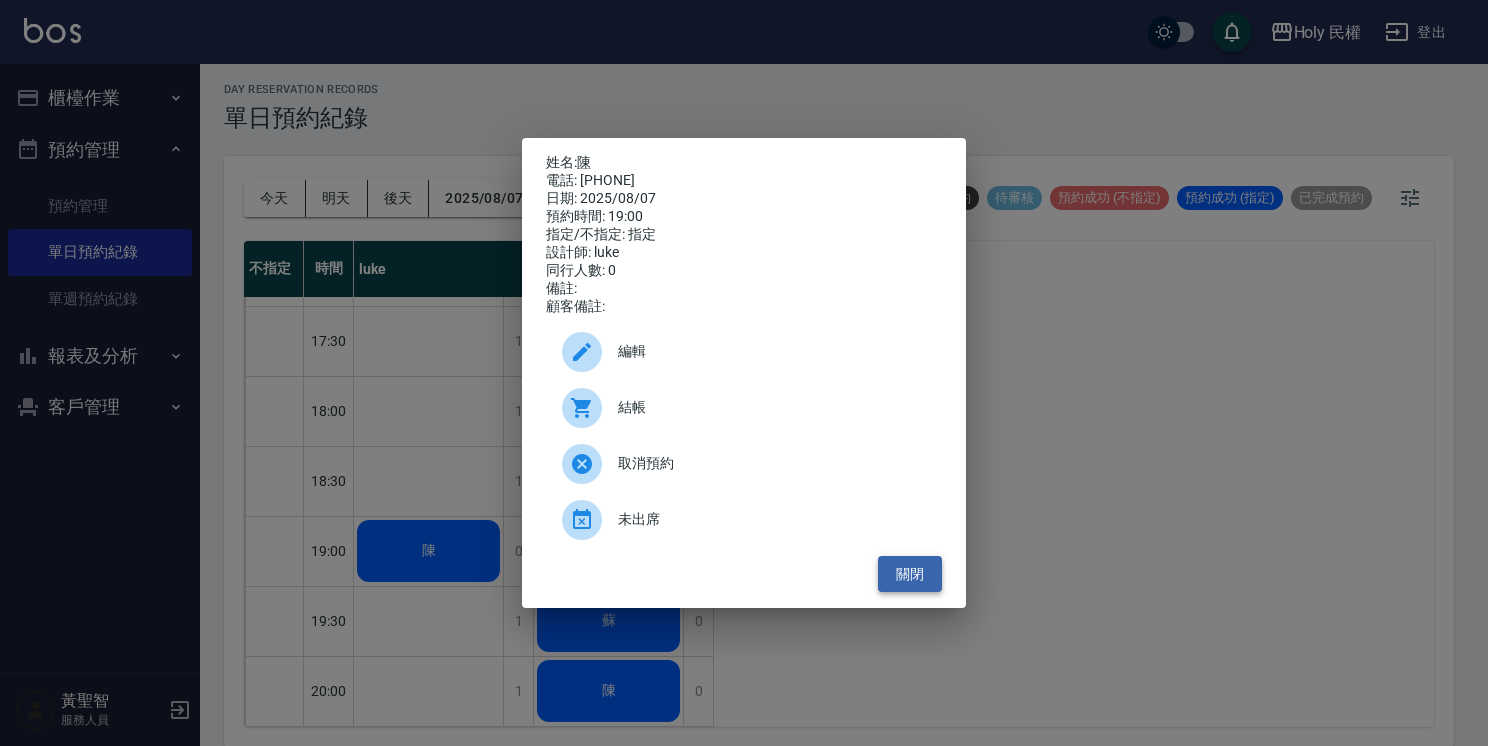 click on "關閉" at bounding box center [910, 574] 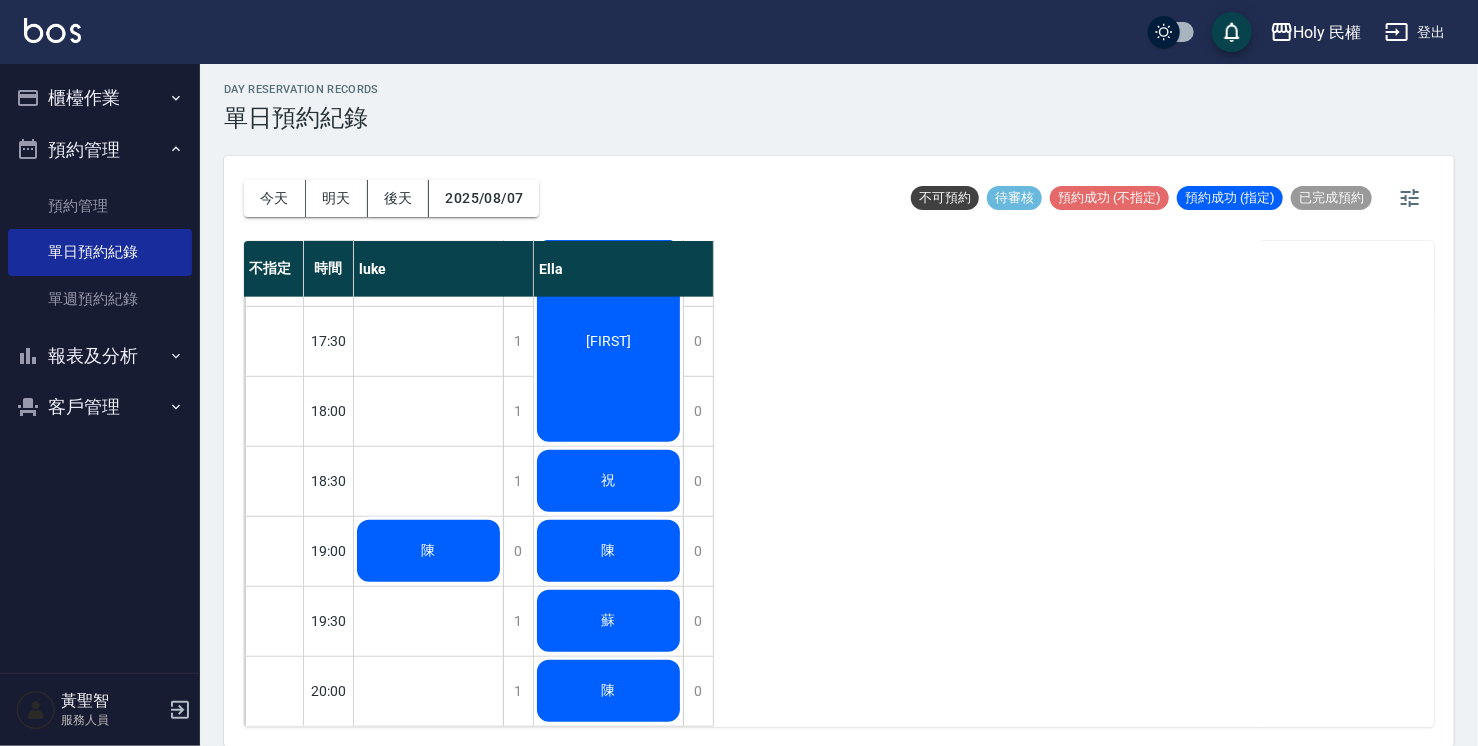 click on "陳" at bounding box center [428, -219] 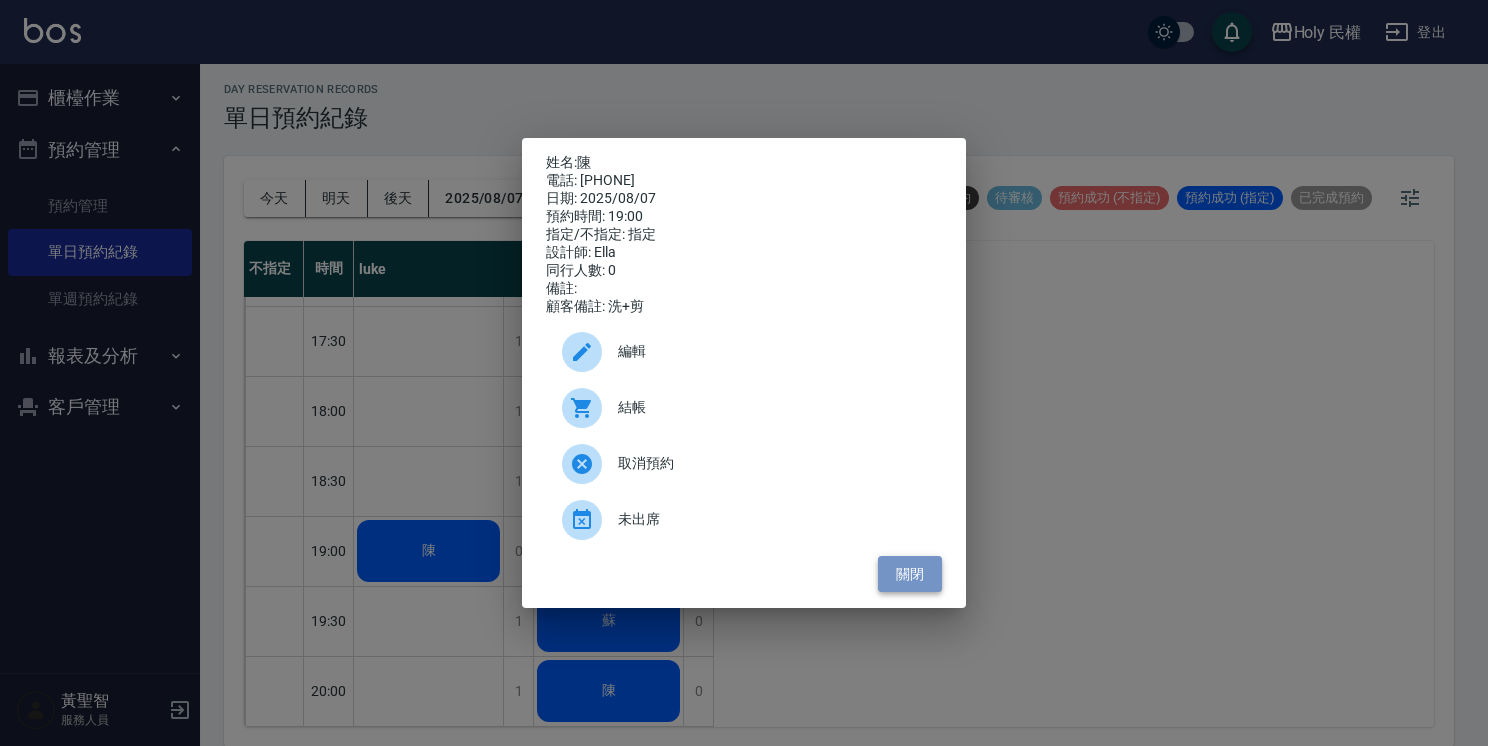 click on "關閉" at bounding box center [910, 574] 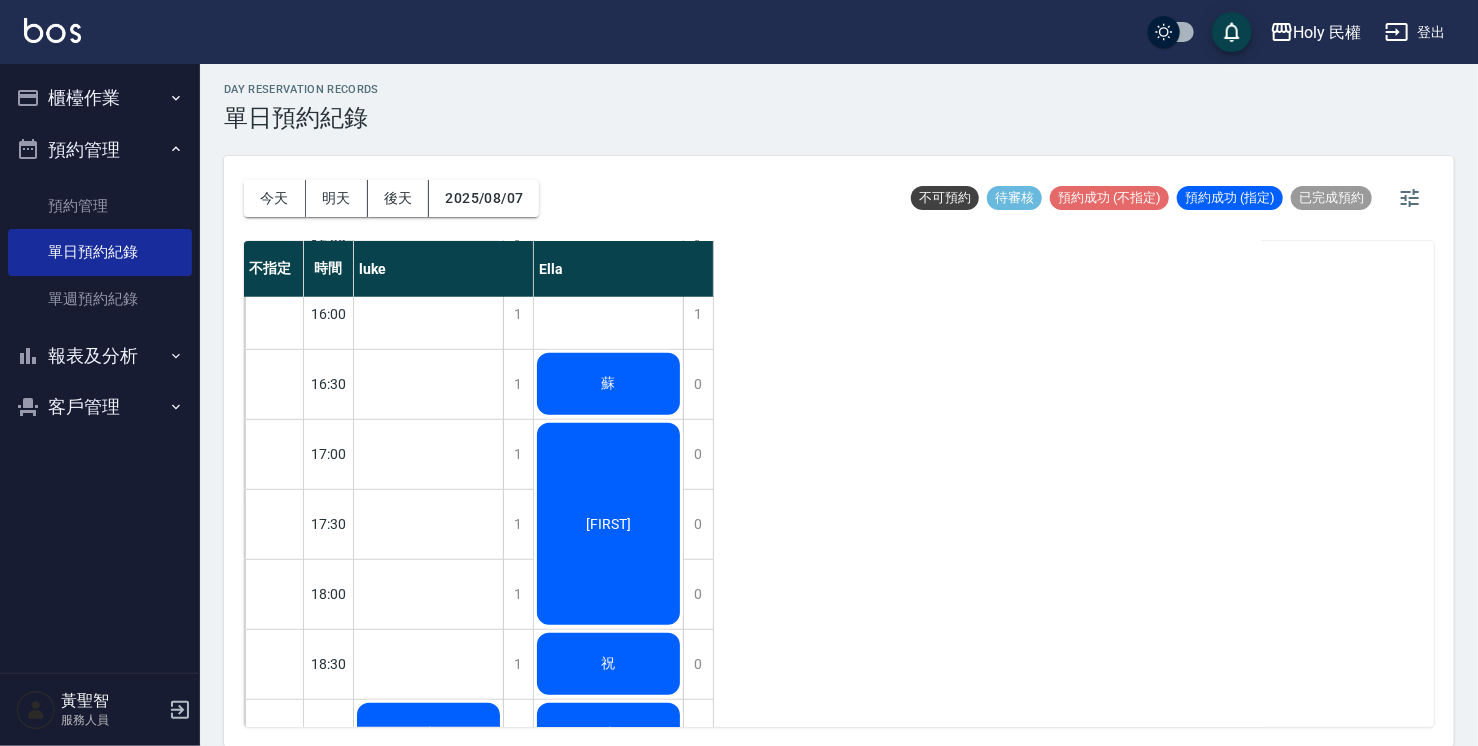 scroll, scrollTop: 505, scrollLeft: 0, axis: vertical 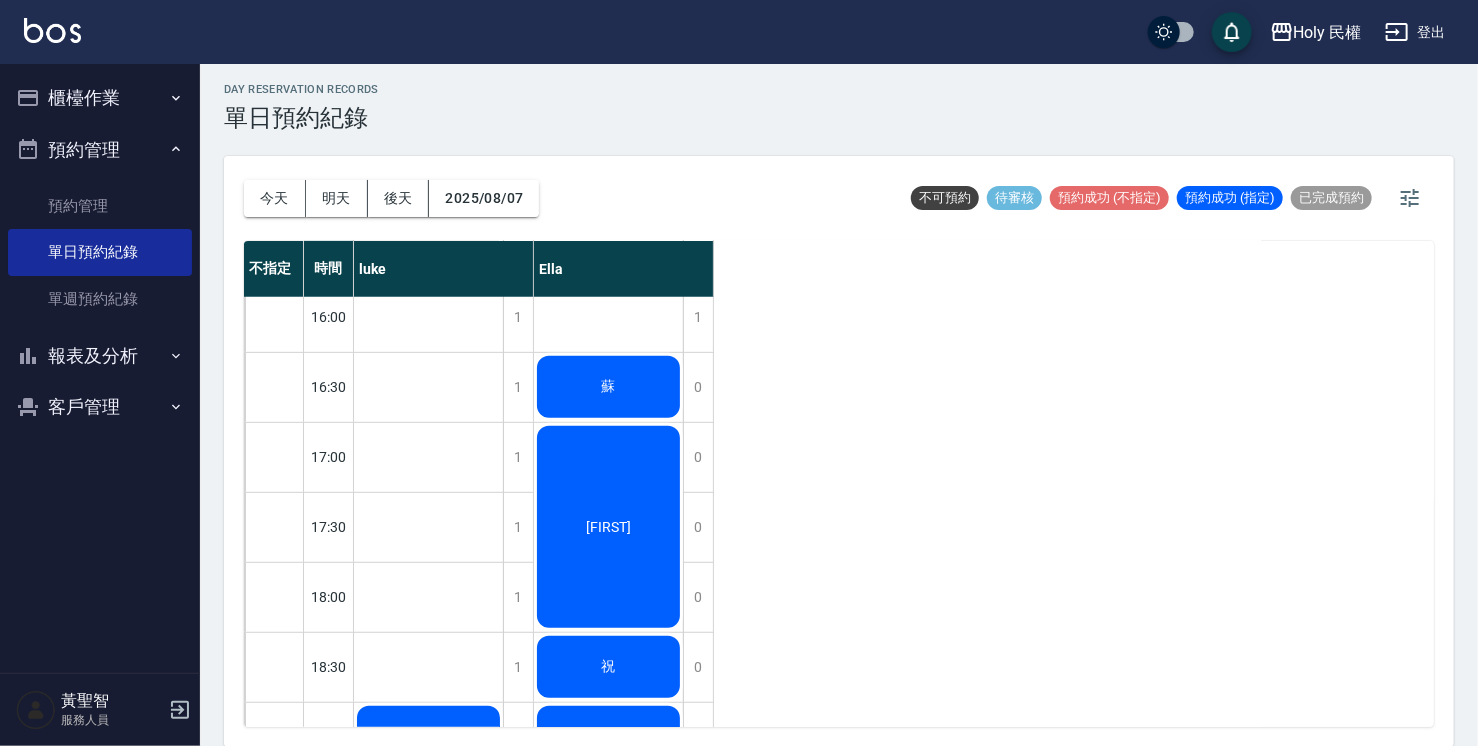 click on "蘇" at bounding box center (428, -33) 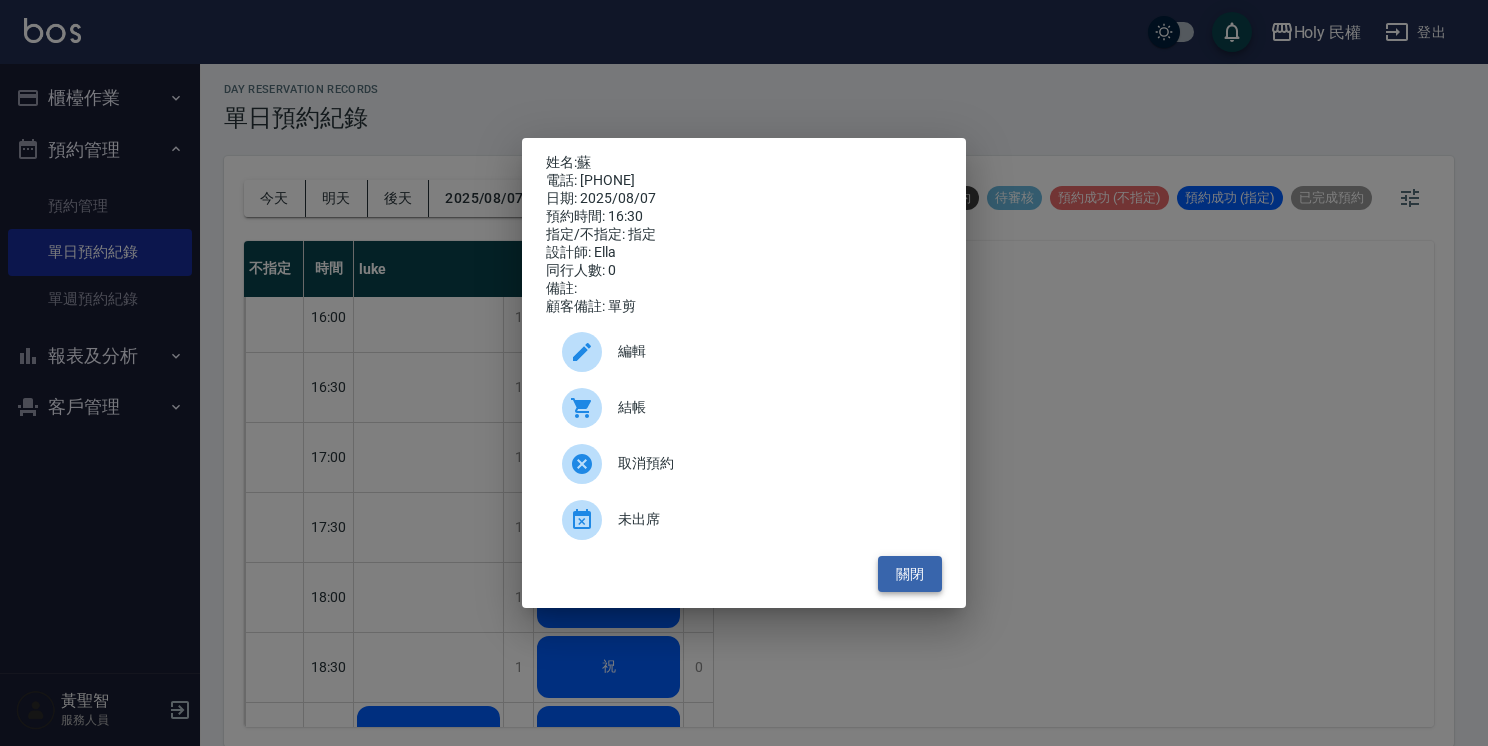 click on "關閉" at bounding box center [910, 574] 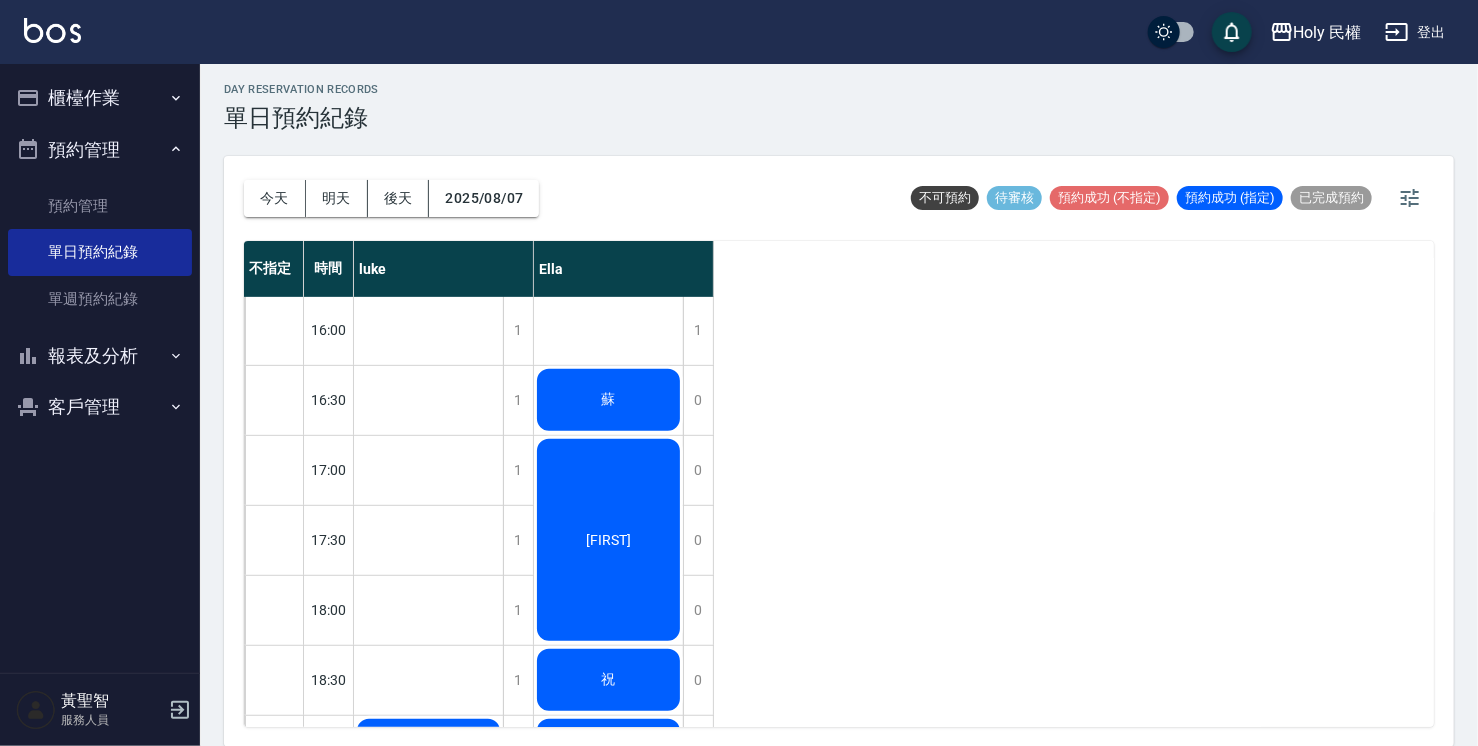 scroll, scrollTop: 505, scrollLeft: 0, axis: vertical 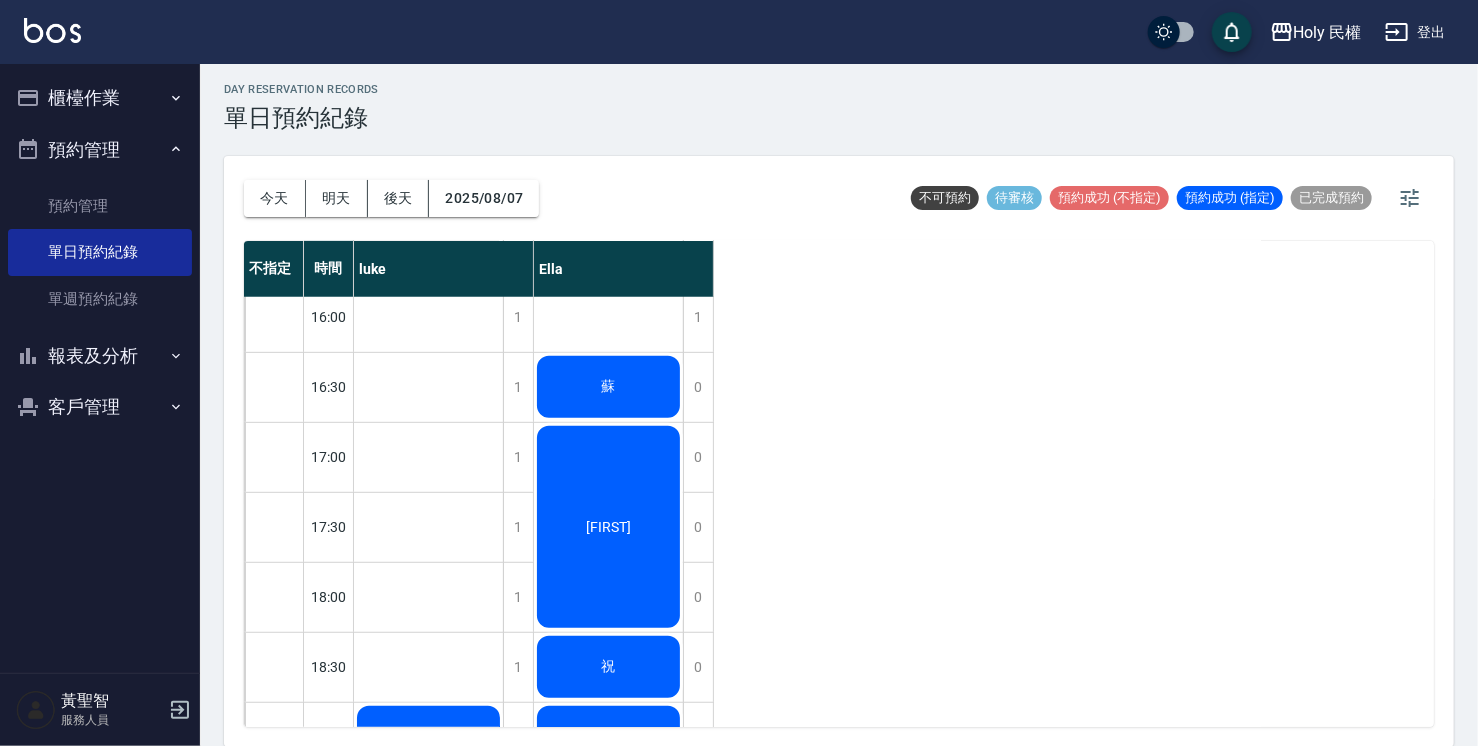 click on "報表及分析" at bounding box center (100, 356) 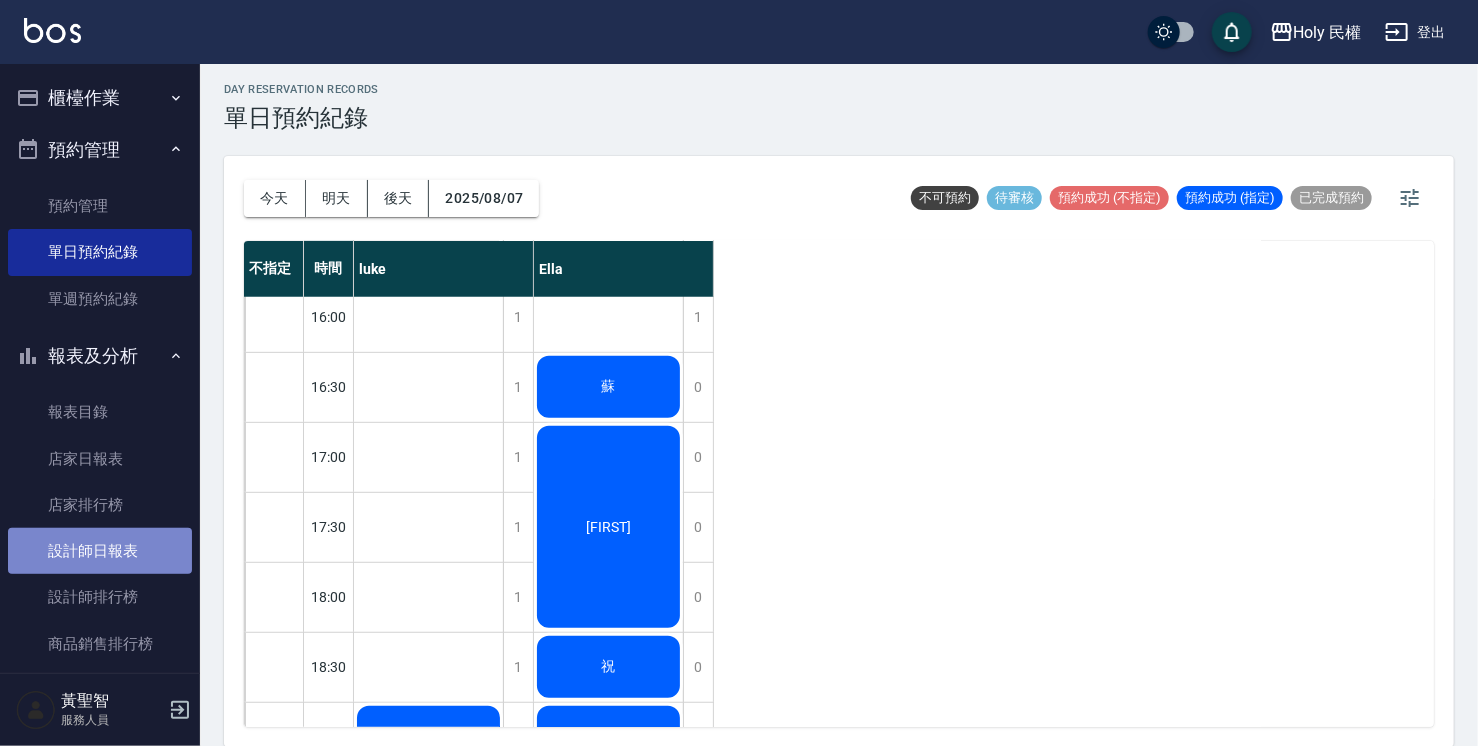 click on "設計師日報表" at bounding box center (100, 551) 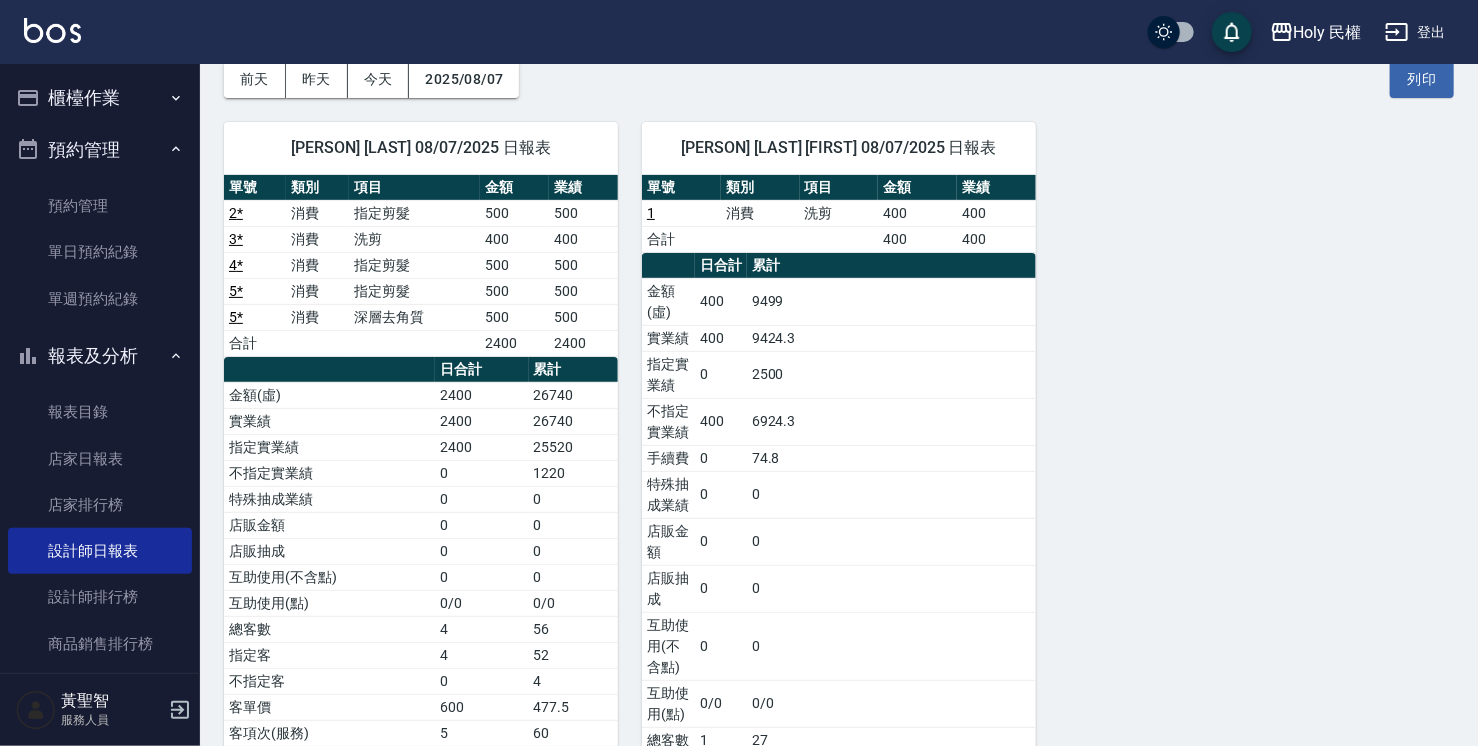 scroll, scrollTop: 169, scrollLeft: 0, axis: vertical 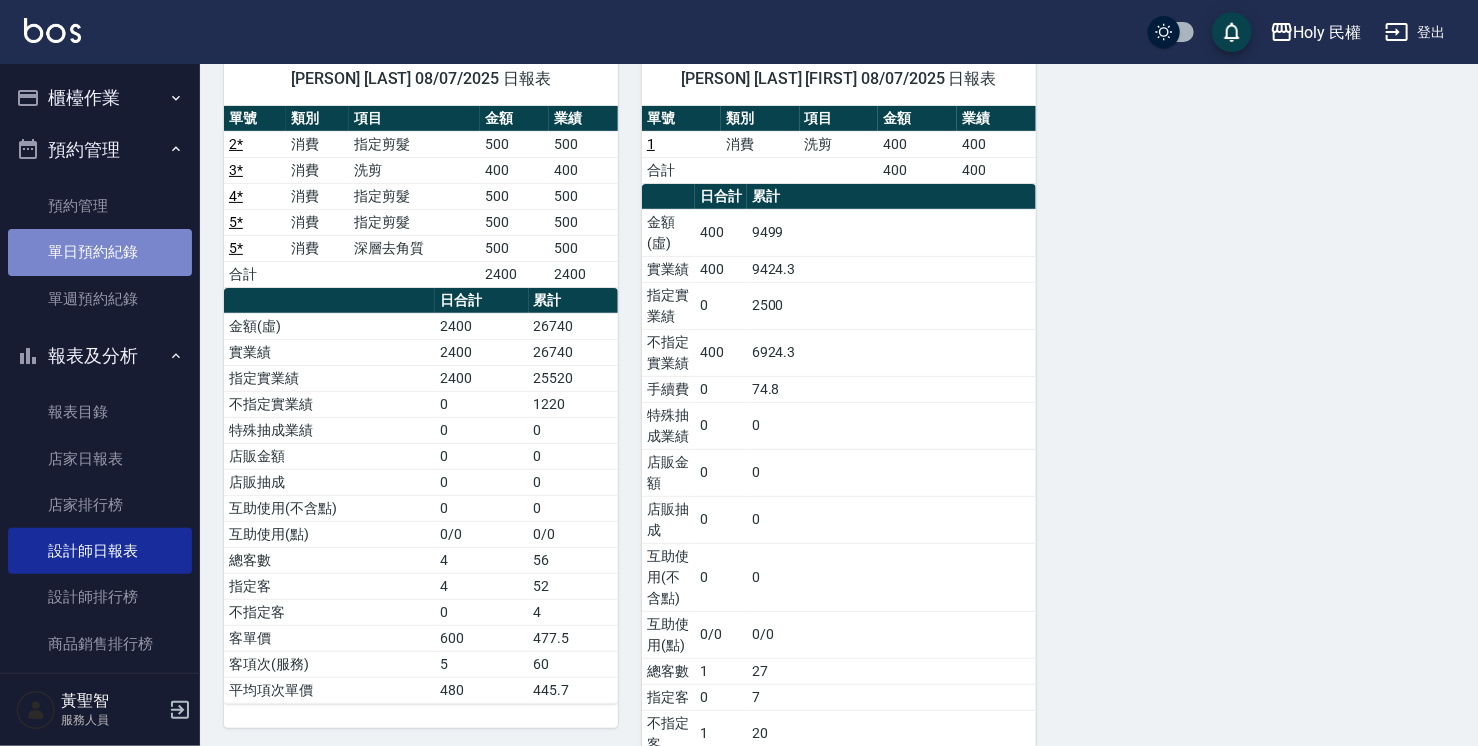click on "單日預約紀錄" at bounding box center [100, 252] 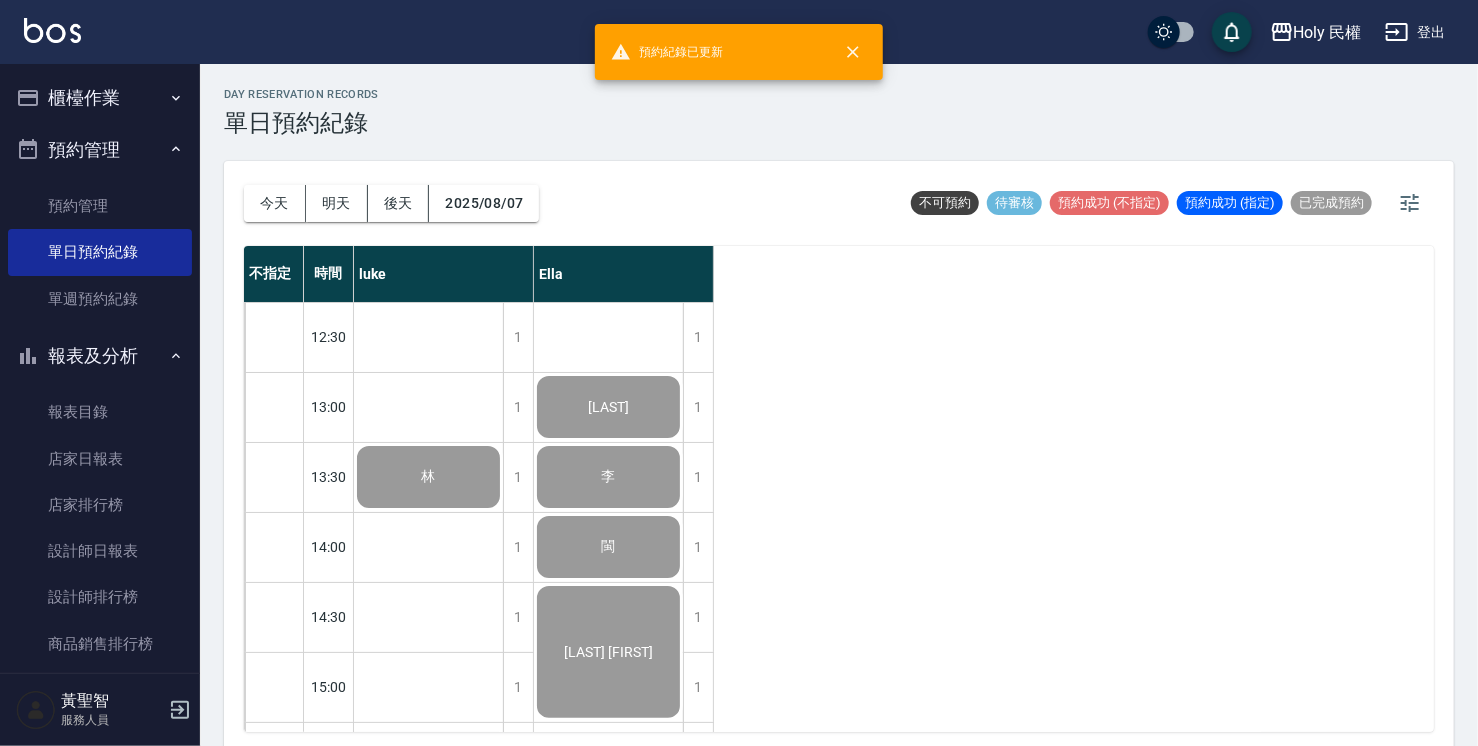 click on "報表及分析" at bounding box center [100, 356] 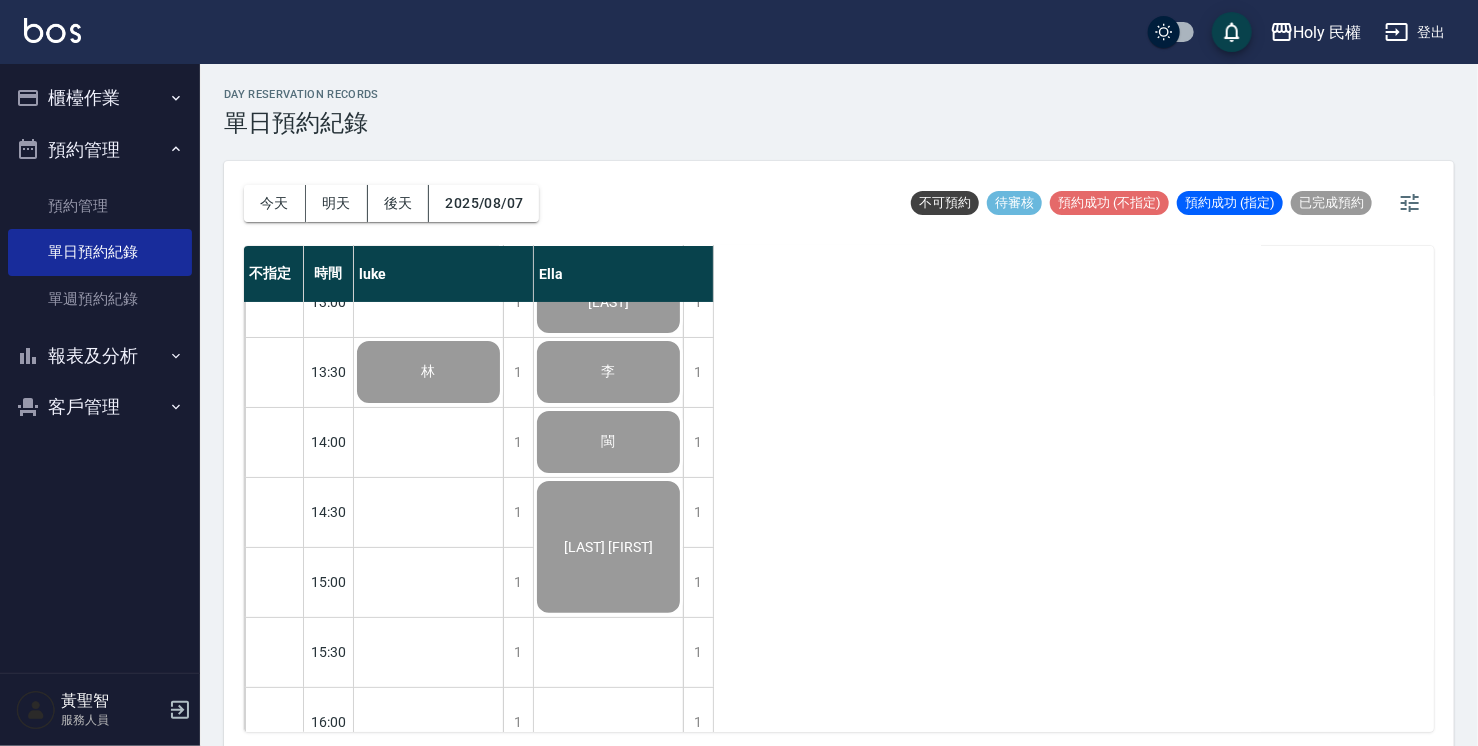 scroll, scrollTop: 5, scrollLeft: 0, axis: vertical 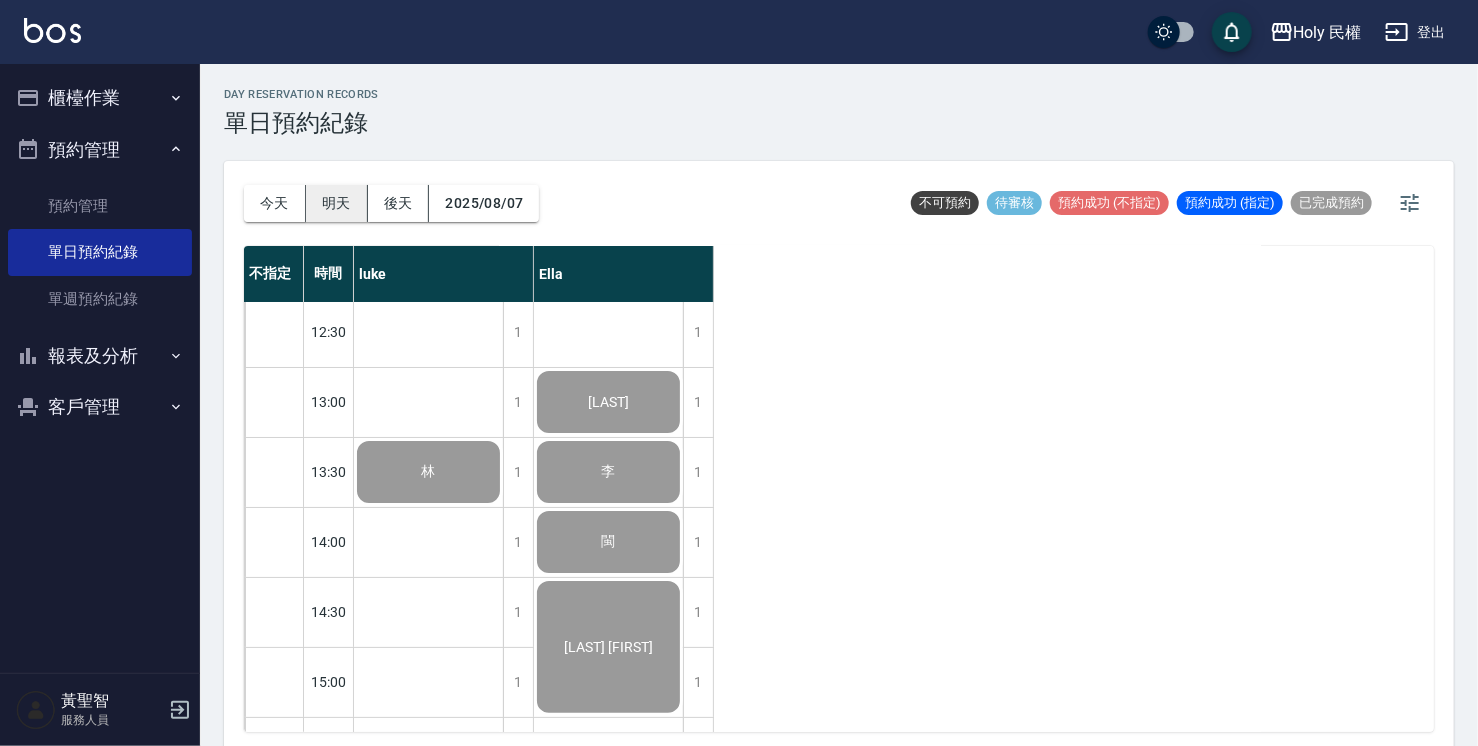 click on "明天" at bounding box center [337, 203] 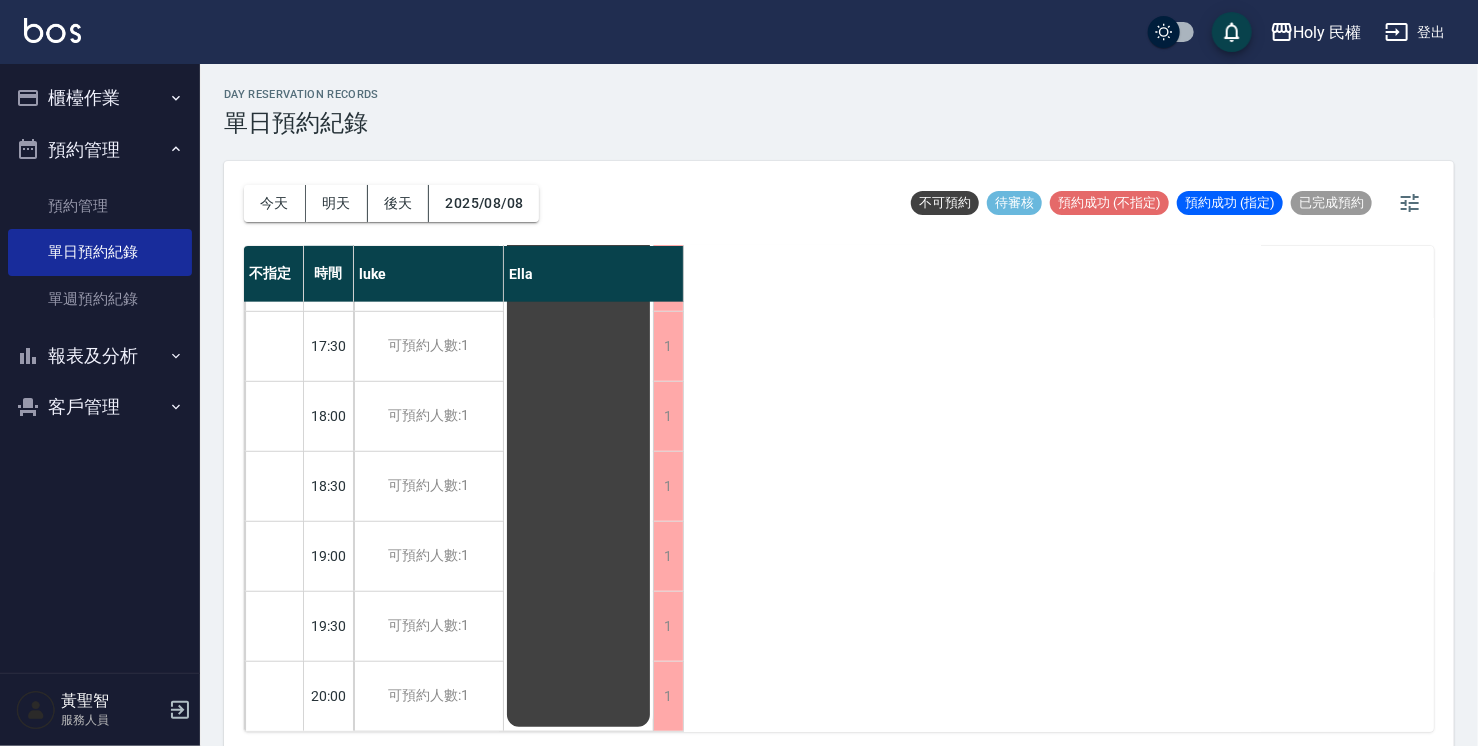 scroll, scrollTop: 705, scrollLeft: 0, axis: vertical 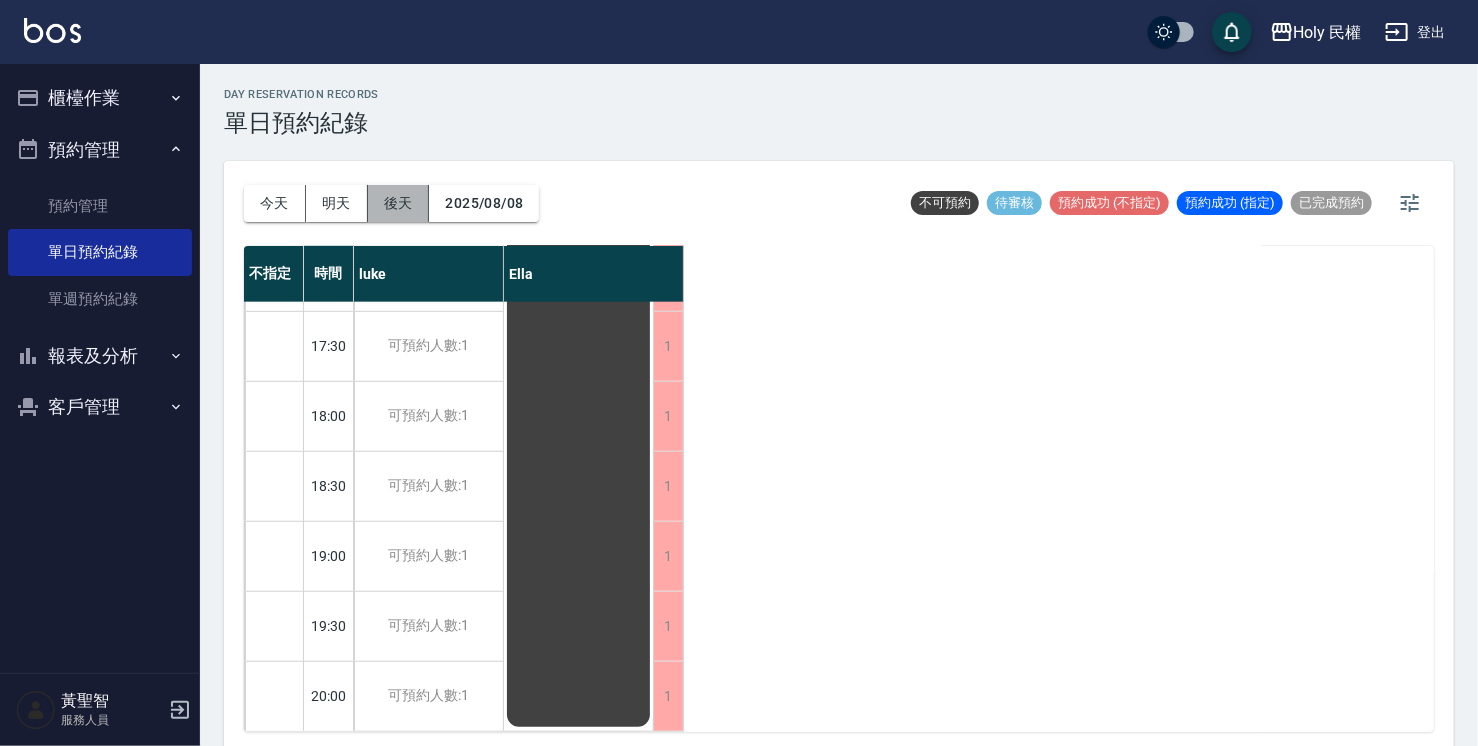 click on "後天" at bounding box center (399, 203) 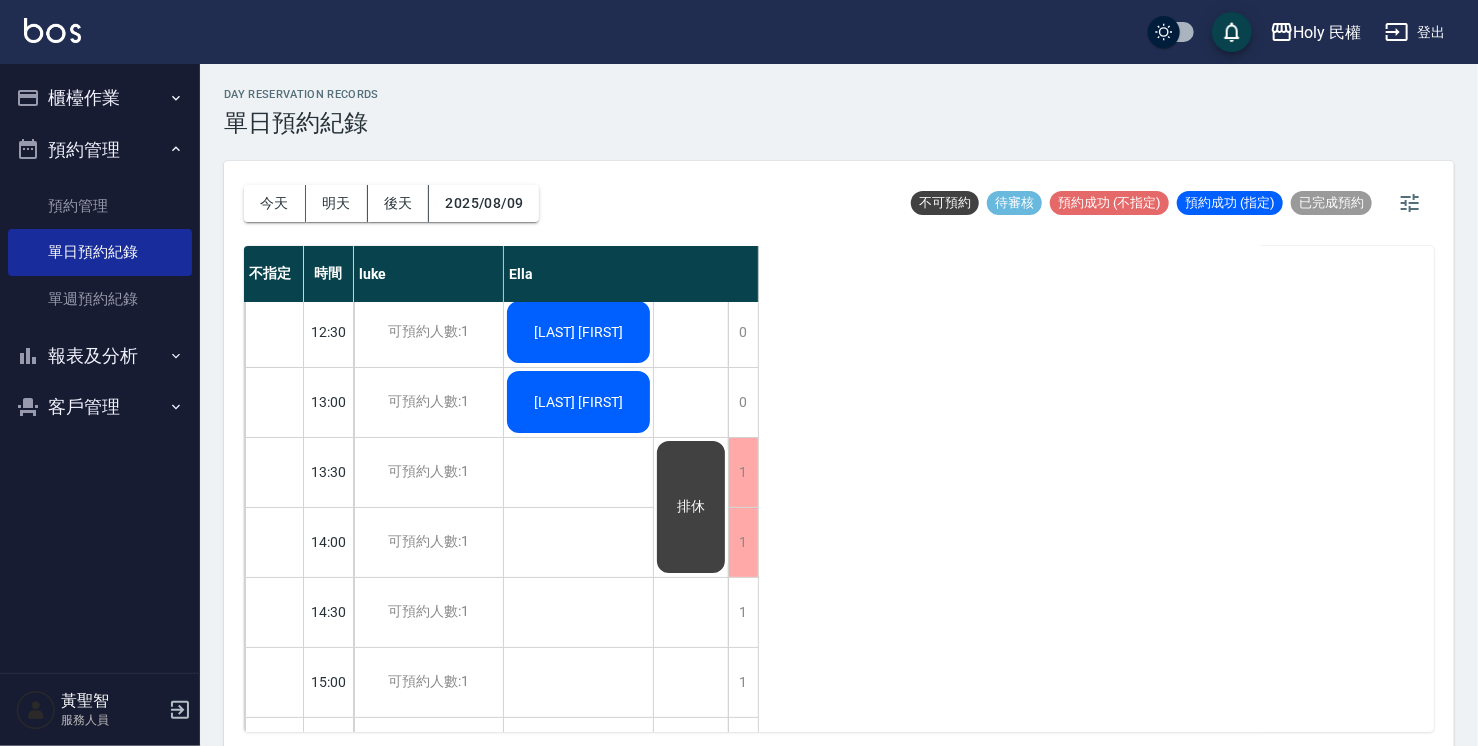 scroll, scrollTop: 0, scrollLeft: 0, axis: both 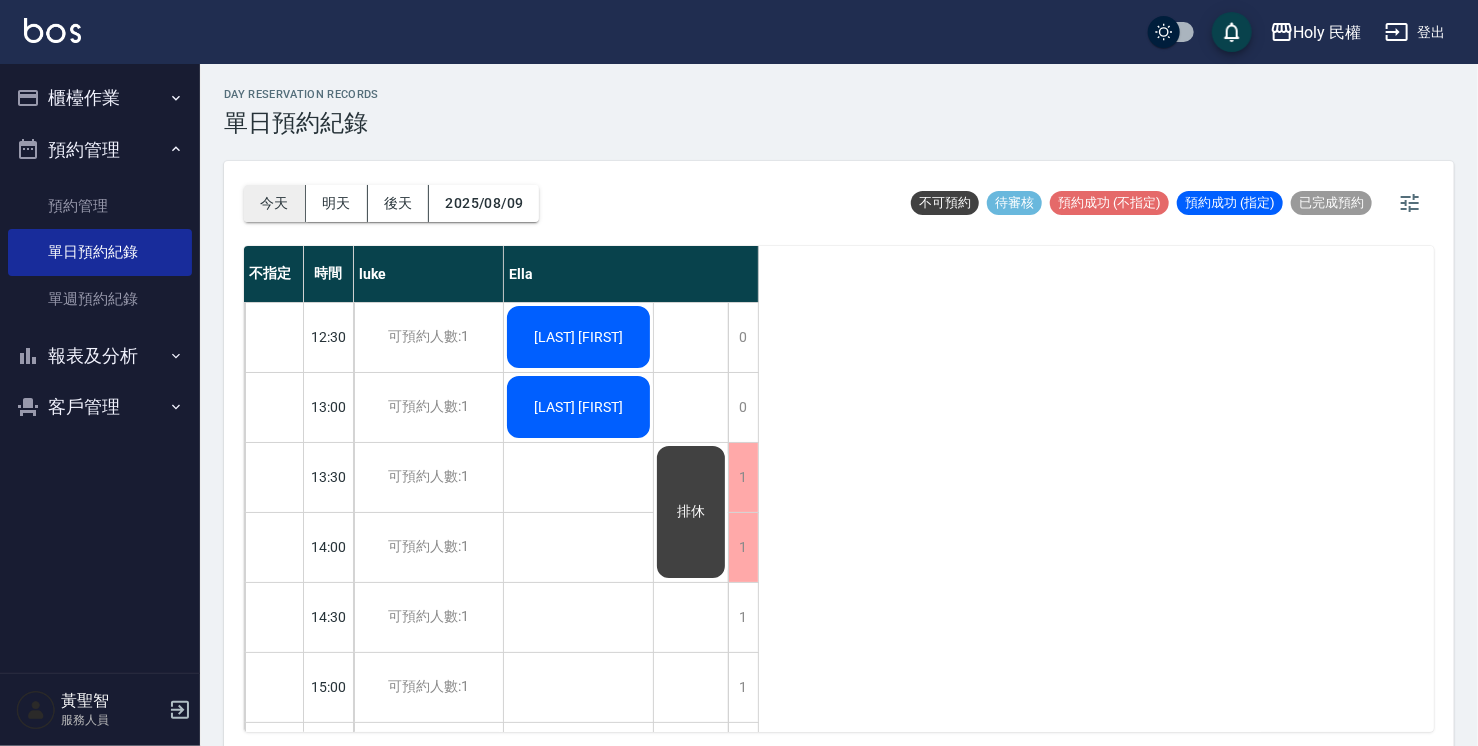 click on "今天" at bounding box center (275, 203) 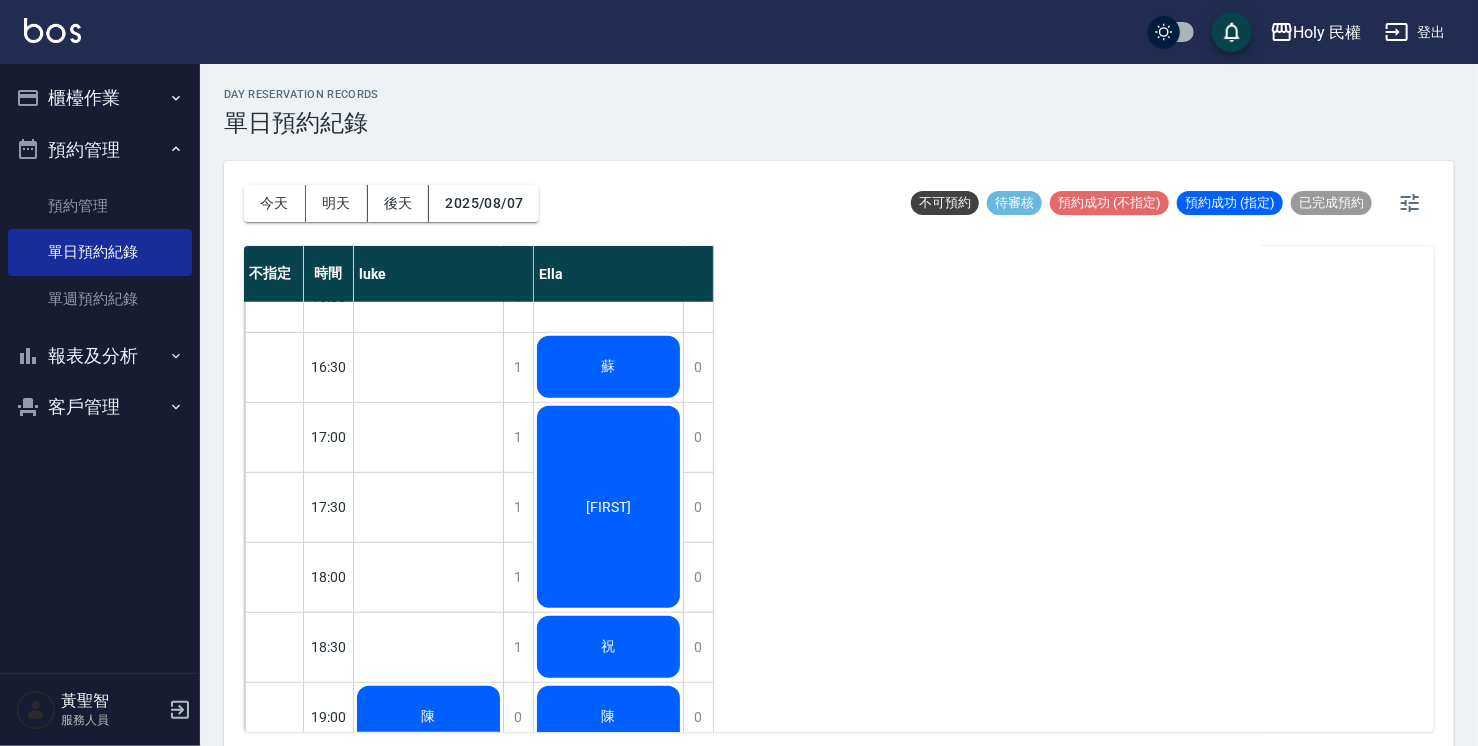 scroll, scrollTop: 500, scrollLeft: 0, axis: vertical 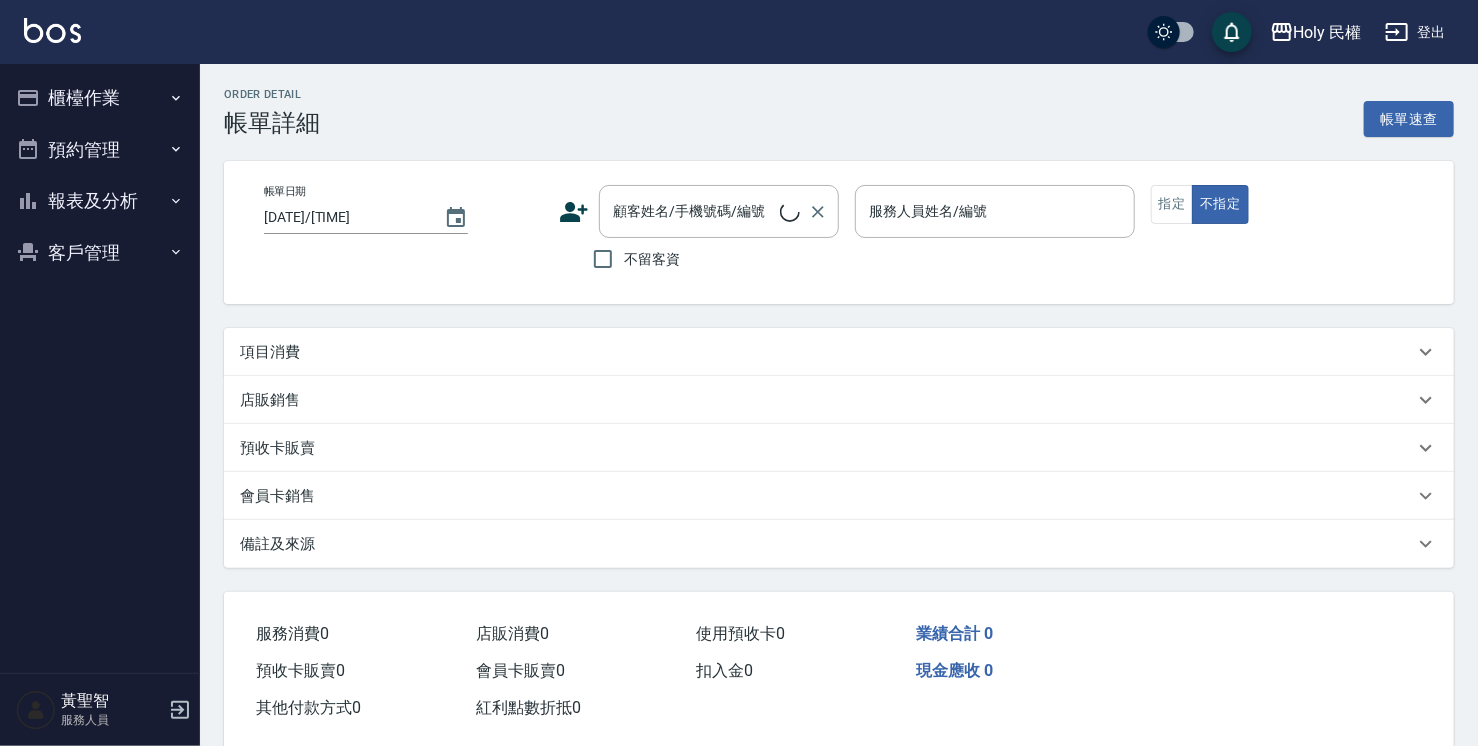 click on "顧客姓名/手機號碼/編號 顧客姓名/手機號碼/編號" at bounding box center [719, 211] 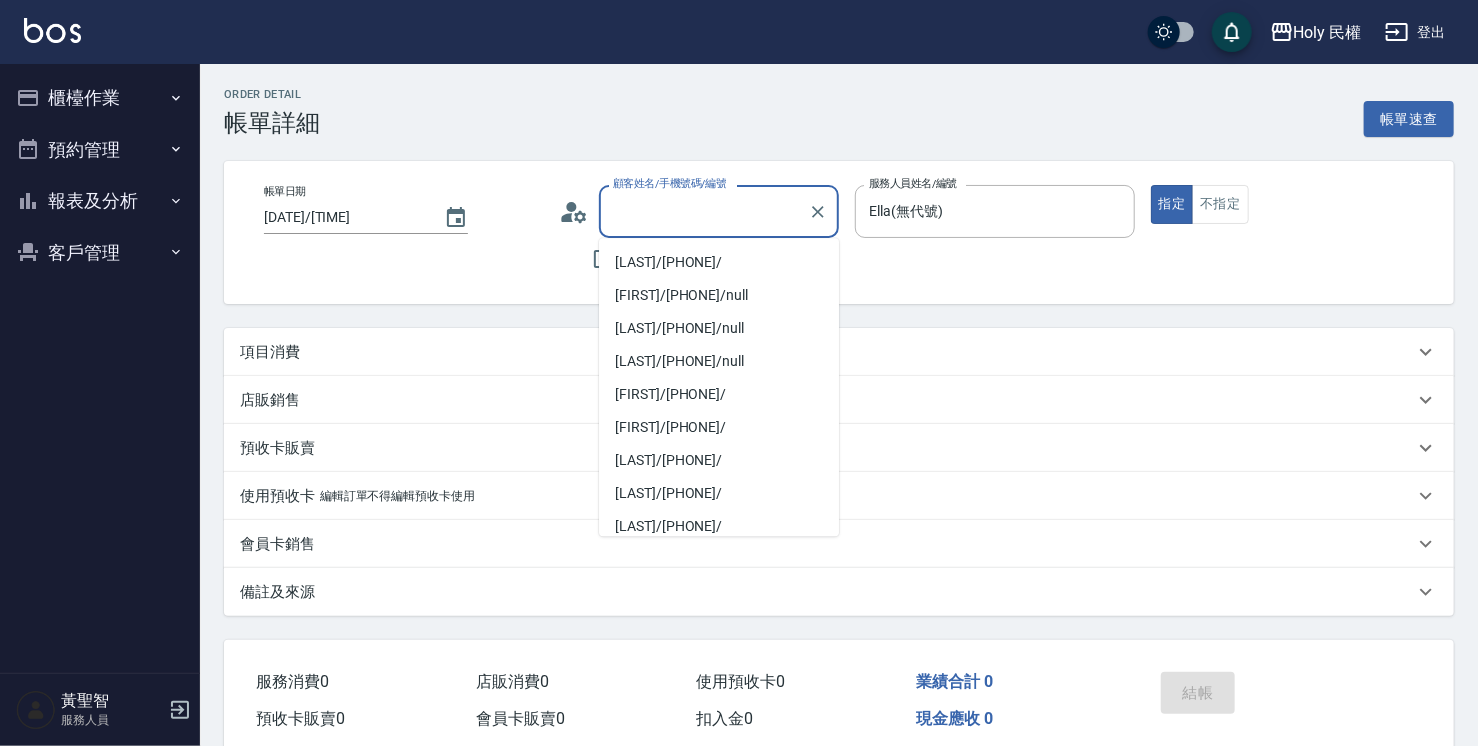 type on "[DATE]/[TIME]" 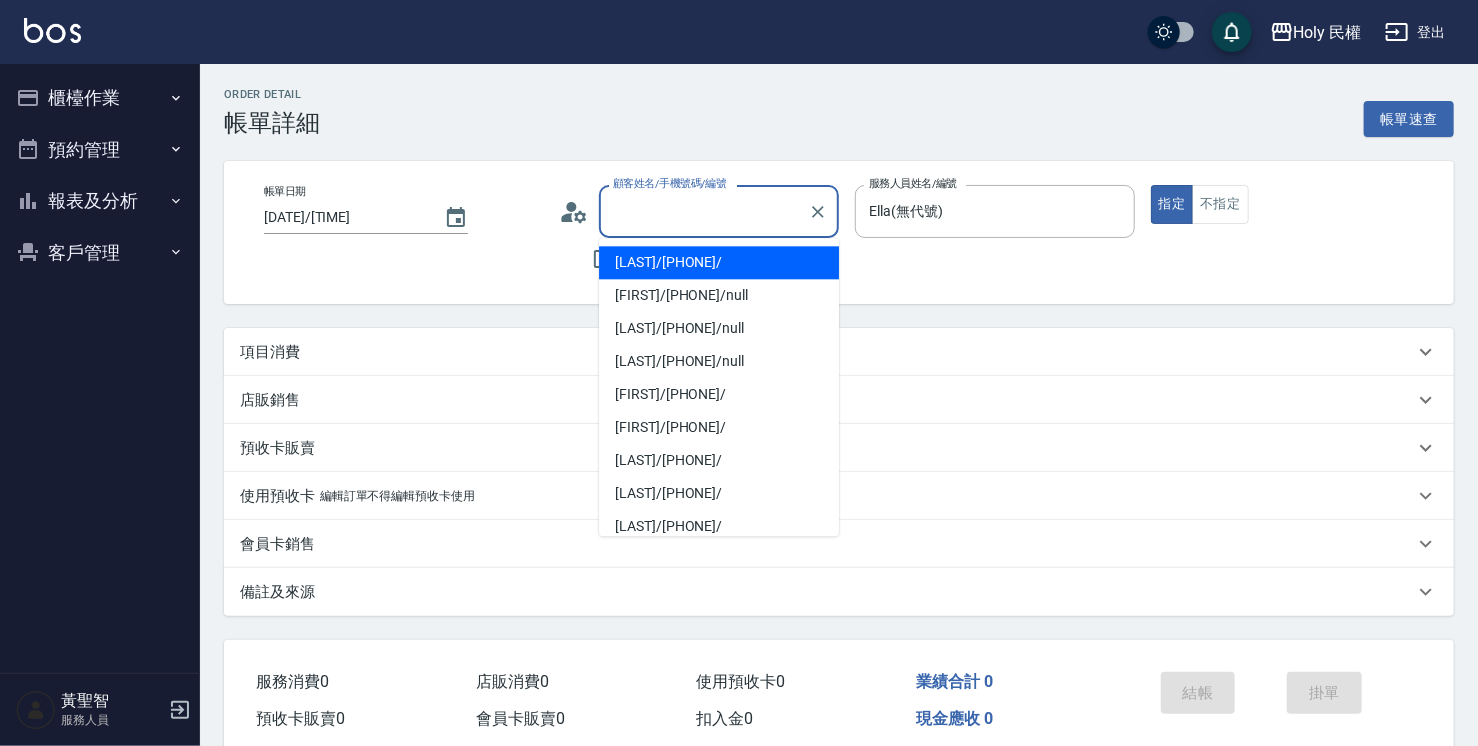 type on "汪/0912873258/null" 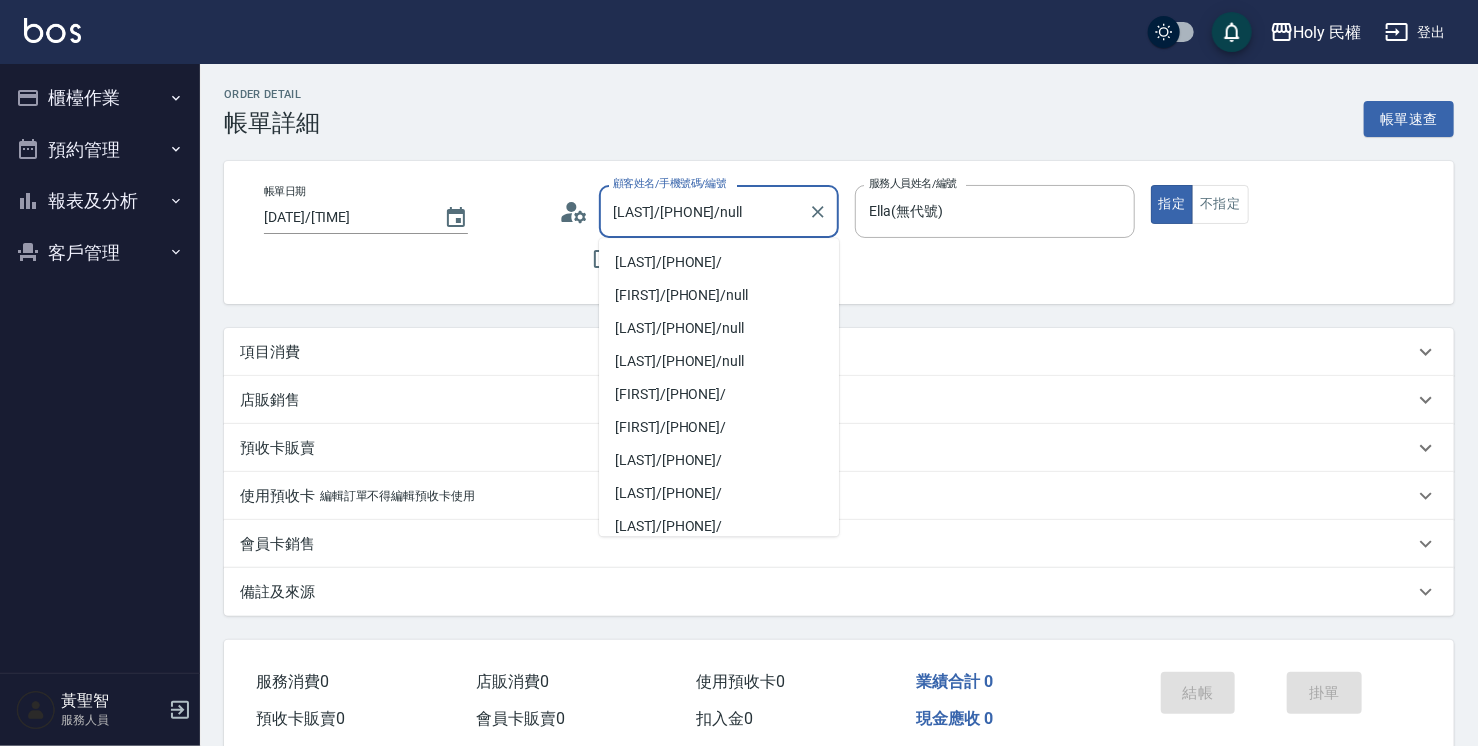click on "Order detail 帳單詳細  帳單速查" at bounding box center [839, 112] 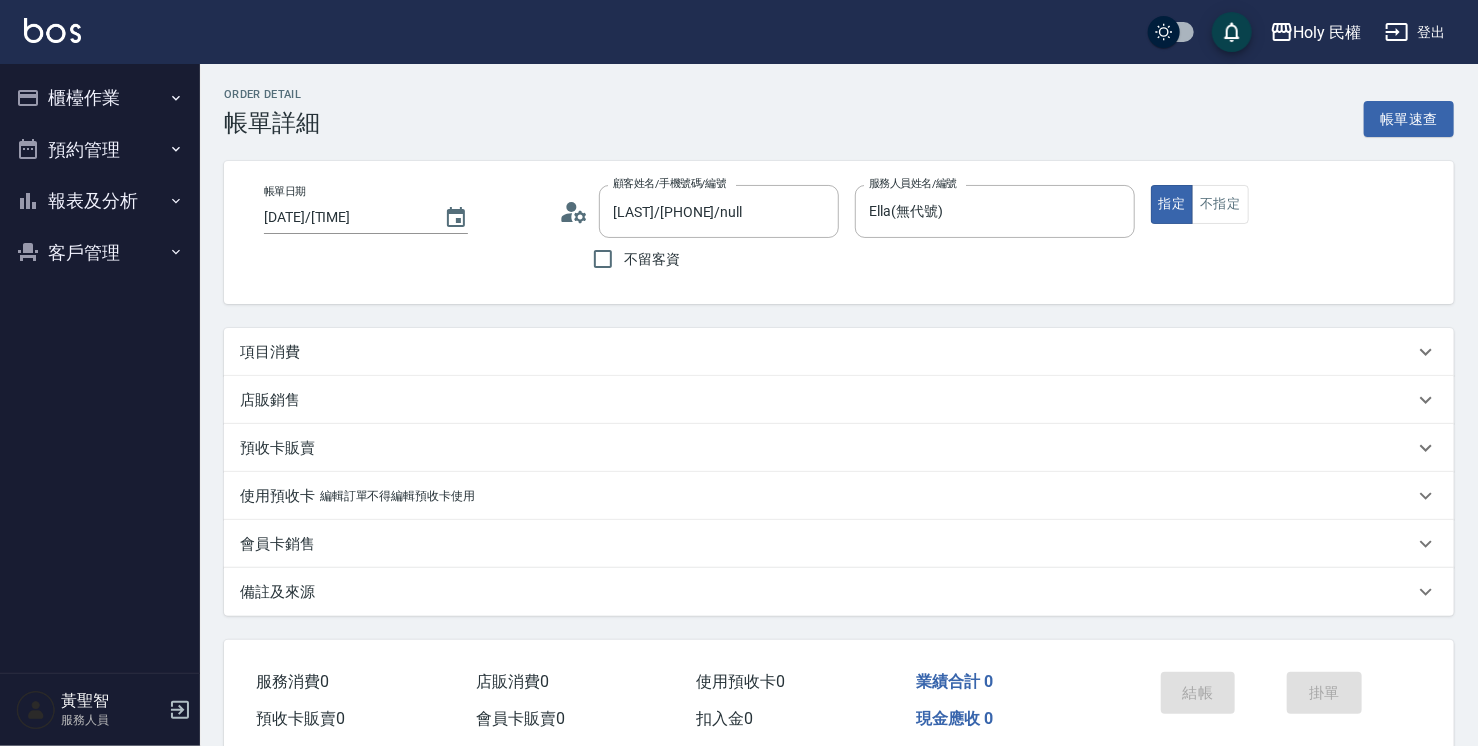 click on "項目消費" at bounding box center [270, 352] 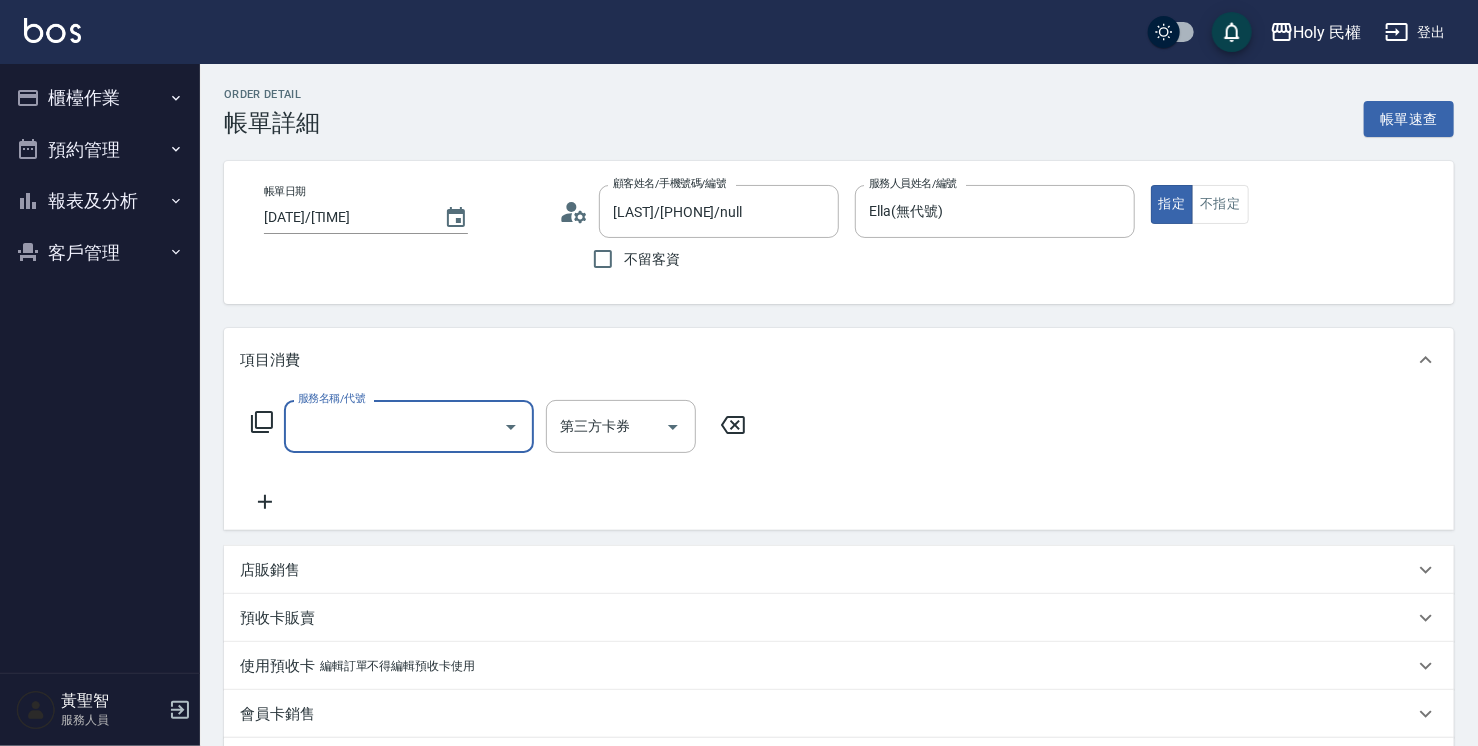 scroll, scrollTop: 0, scrollLeft: 0, axis: both 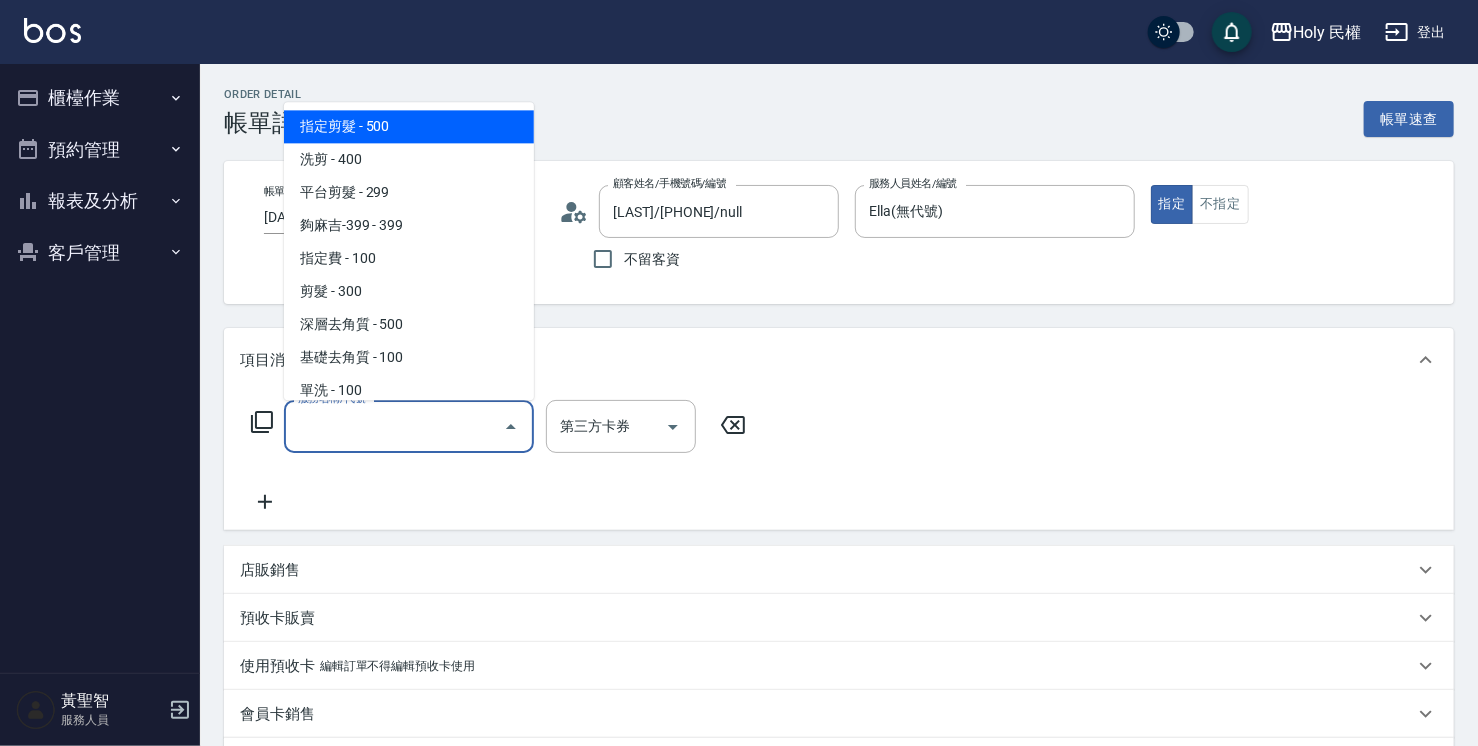 click on "指定剪髮 - 500" at bounding box center [409, 126] 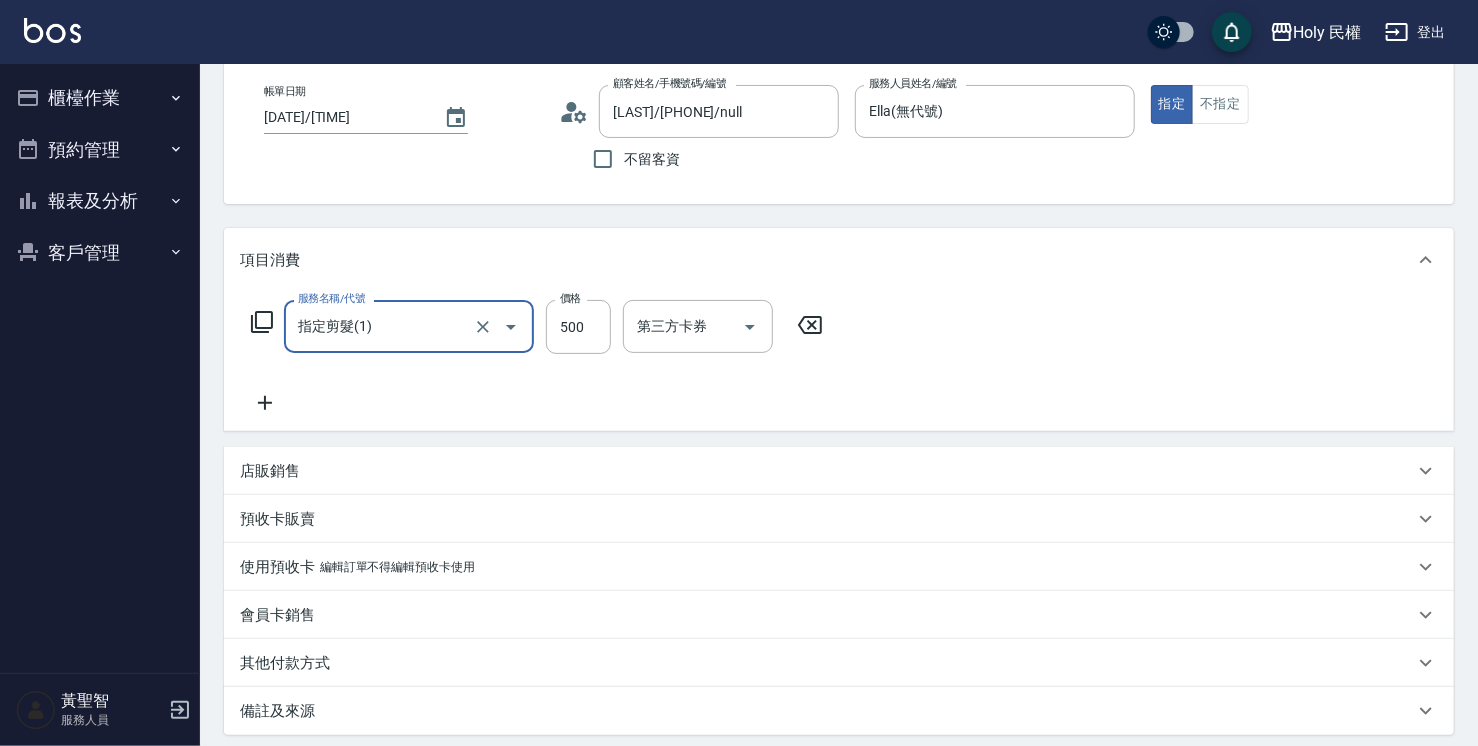 scroll, scrollTop: 200, scrollLeft: 0, axis: vertical 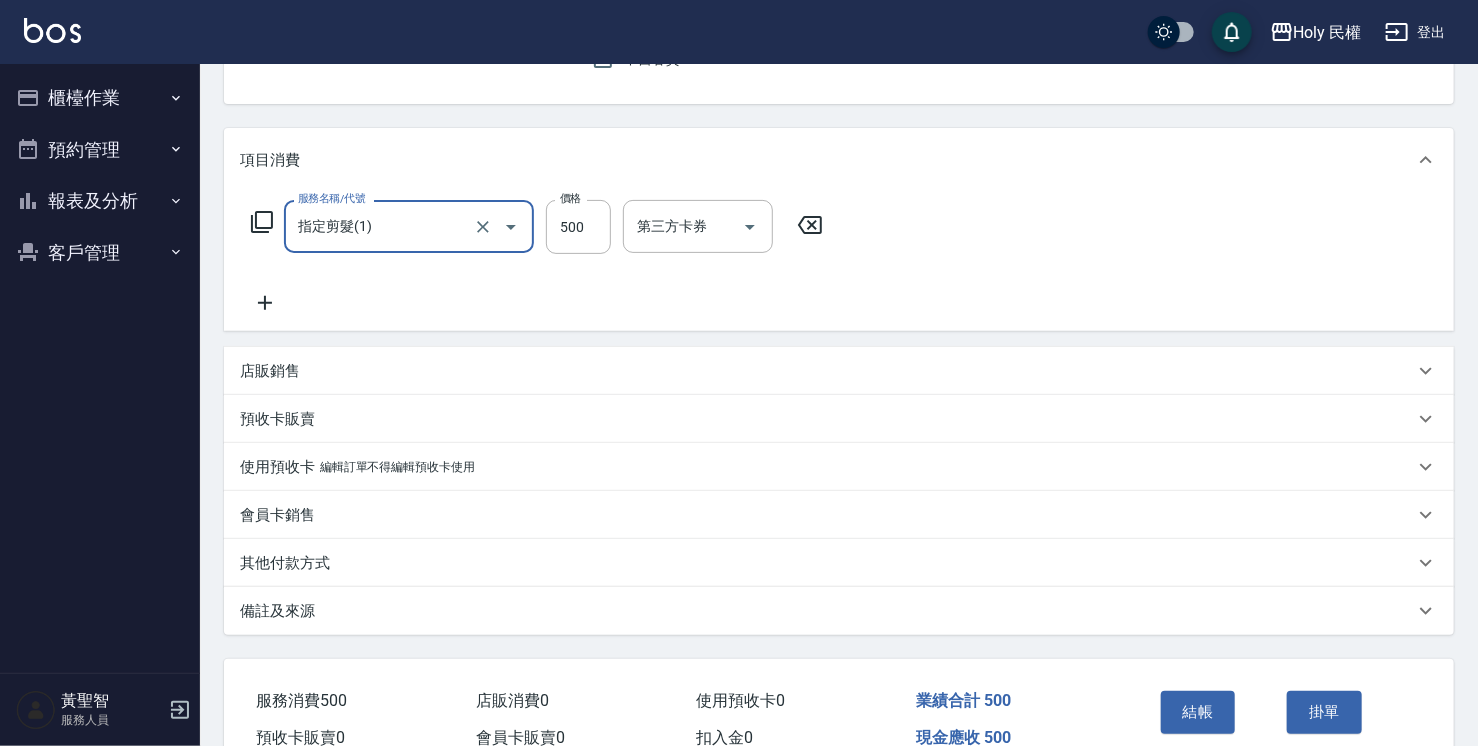 click on "備註及來源" at bounding box center [827, 611] 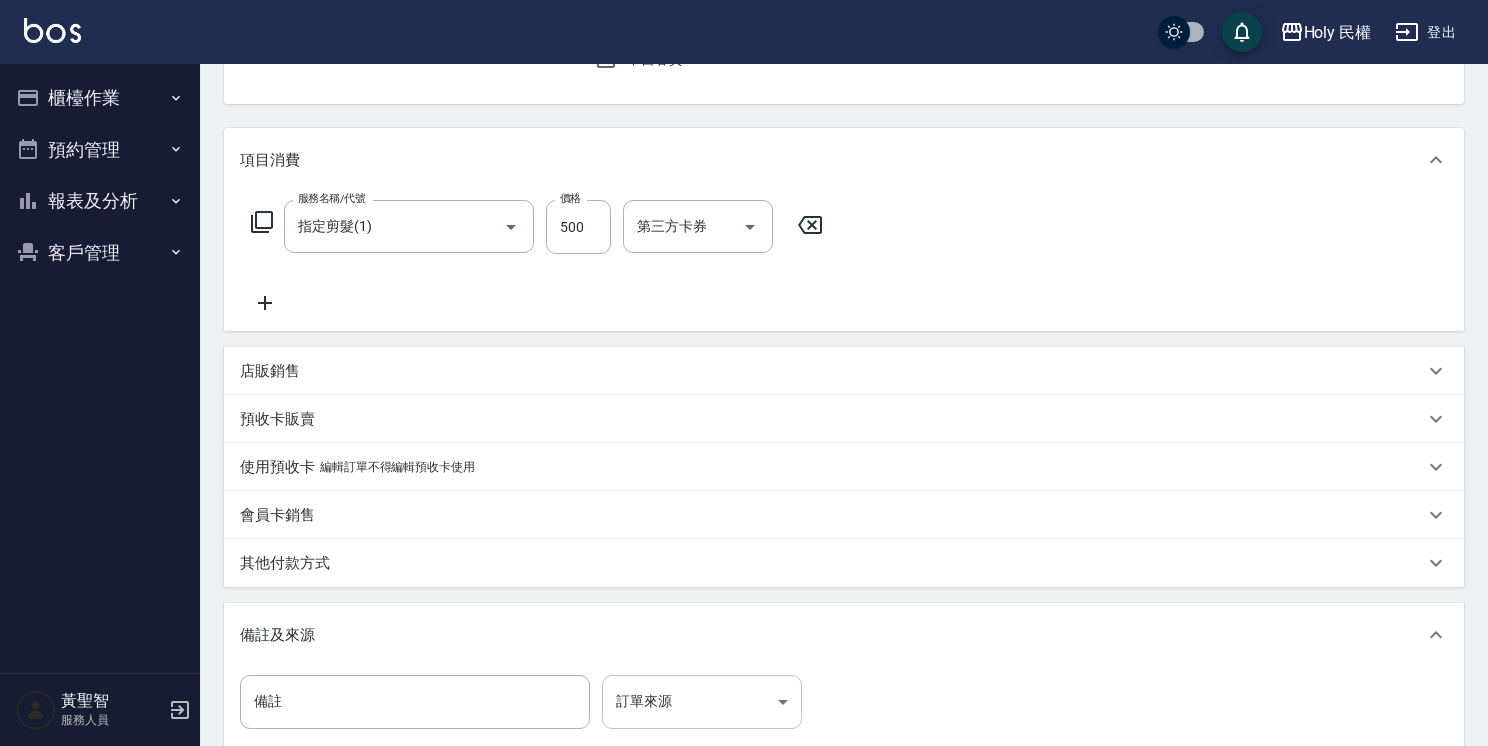 click on "Holy 民權 登出 櫃檯作業 打帳單 帳單列表 營業儀表板 現場電腦打卡 預約管理 預約管理 單日預約紀錄 單週預約紀錄 報表及分析 報表目錄 店家日報表 店家排行榜 設計師日報表 設計師排行榜 商品銷售排行榜 顧客入金餘額表 顧客卡券餘額表 客戶管理 客戶列表 卡券管理 黃聖智 服務人員 Order detail 帳單詳細  帳單速查 帳單日期 2025/08/07 13:00 顧客姓名/手機號碼/編號 汪/0912873258/null 顧客姓名/手機號碼/編號 不留客資 服務人員姓名/編號 Ella(無代號) 服務人員姓名/編號 指定 不指定 項目消費 服務名稱/代號 指定剪髮(1) 服務名稱/代號 價格 500 價格 第三方卡券 第三方卡券 店販銷售 服務人員姓名/編號 服務人員姓名/編號 商品代號/名稱 商品代號/名稱 預收卡販賣 卡券名稱/代號 卡券名稱/代號 使用預收卡 編輯訂單不得編輯預收卡使用 卡券名稱/代號 卡券名稱/代號 異動入金" at bounding box center [744, 388] 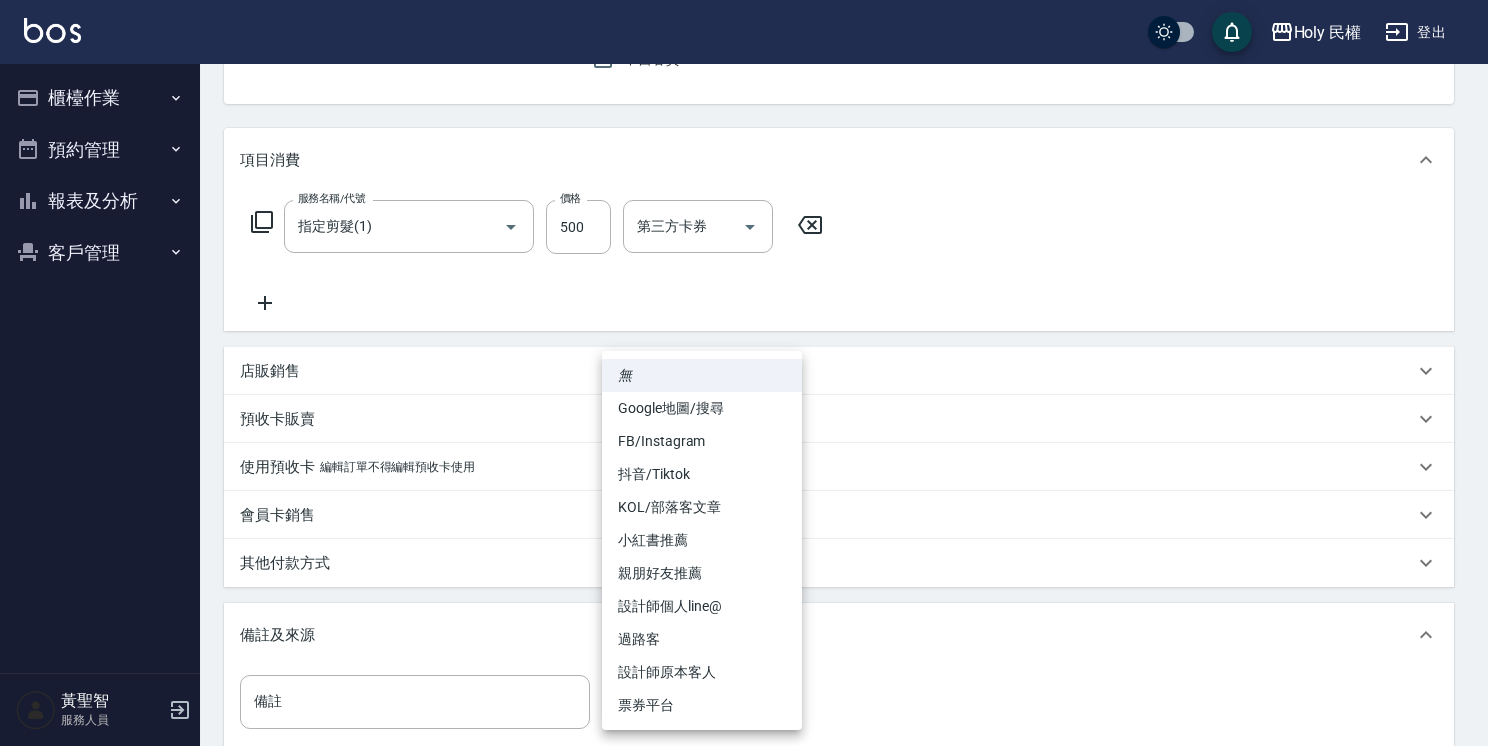 click on "設計師原本客人" at bounding box center (702, 672) 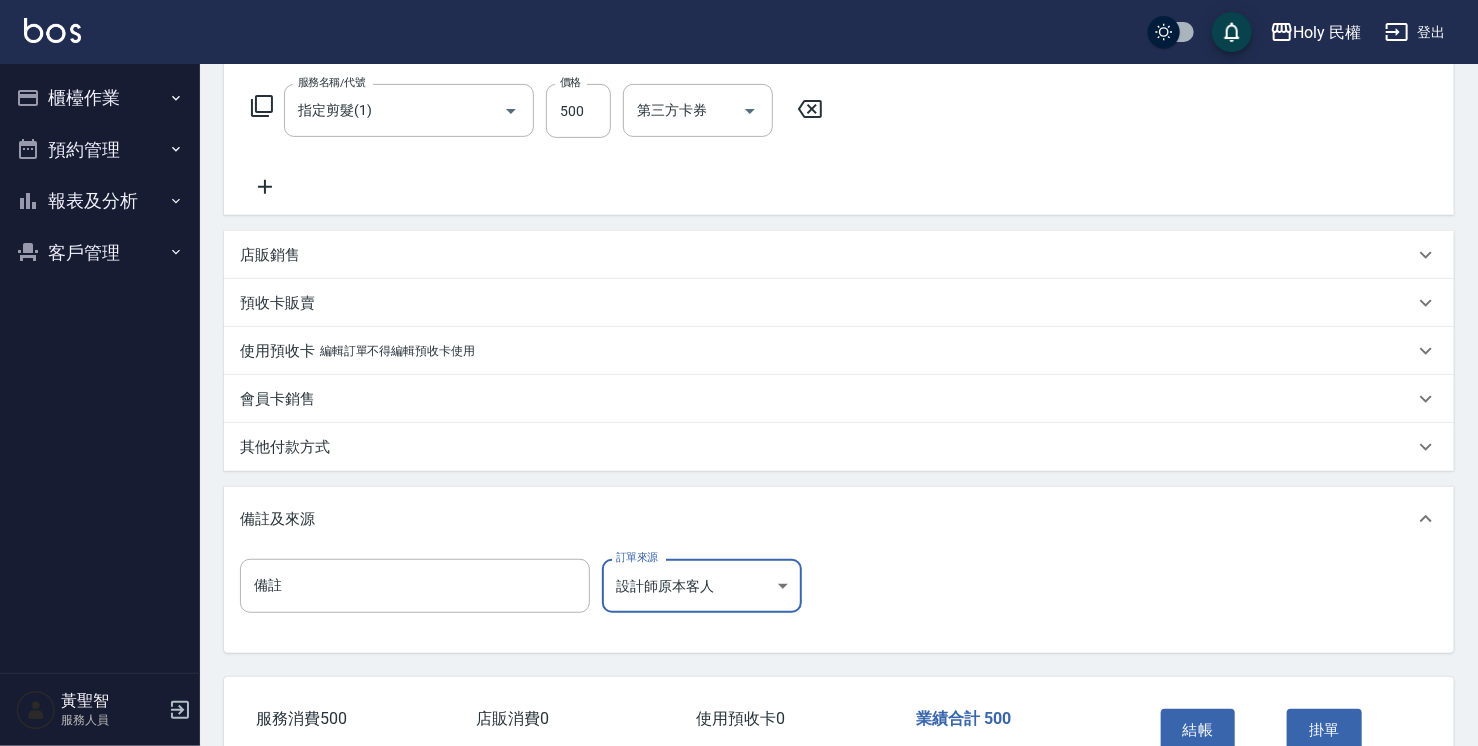 scroll, scrollTop: 400, scrollLeft: 0, axis: vertical 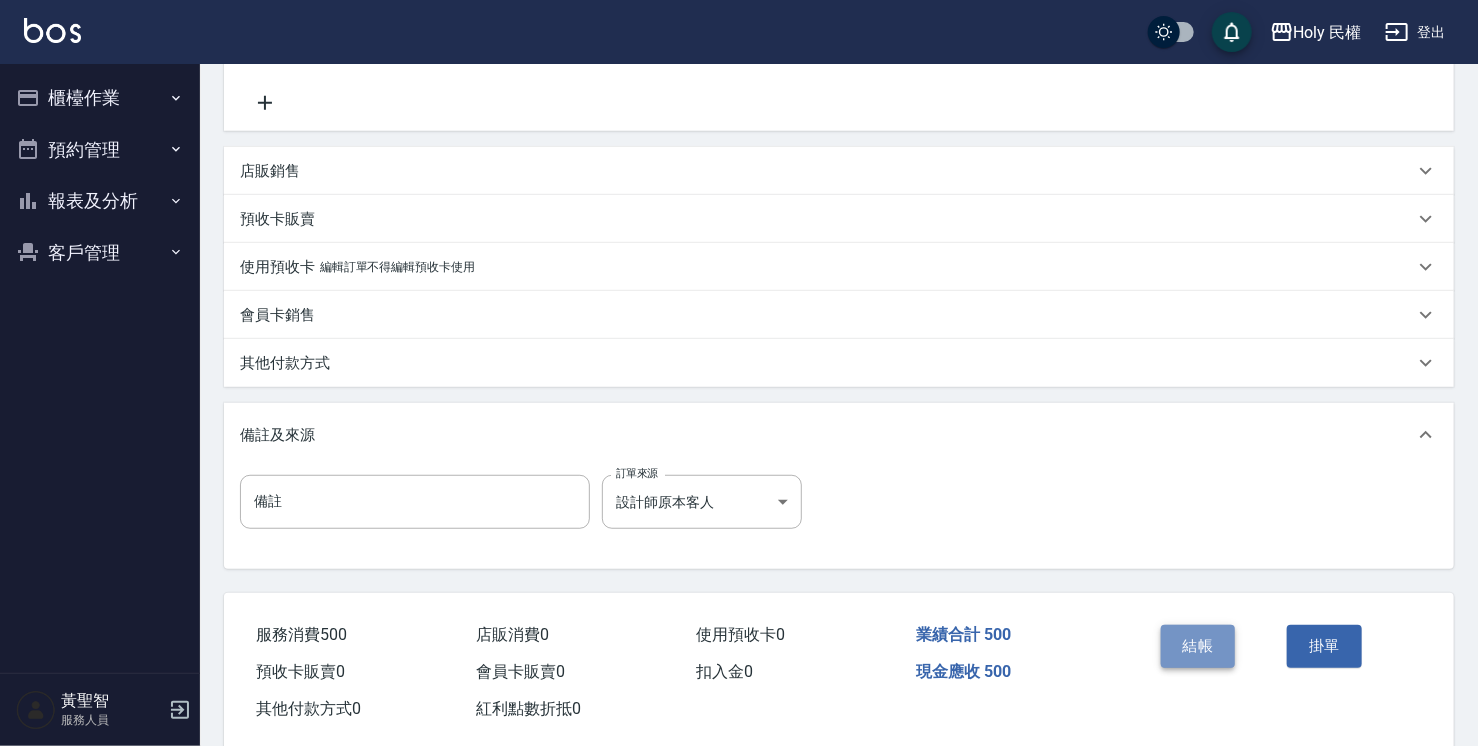click on "結帳" at bounding box center [1198, 646] 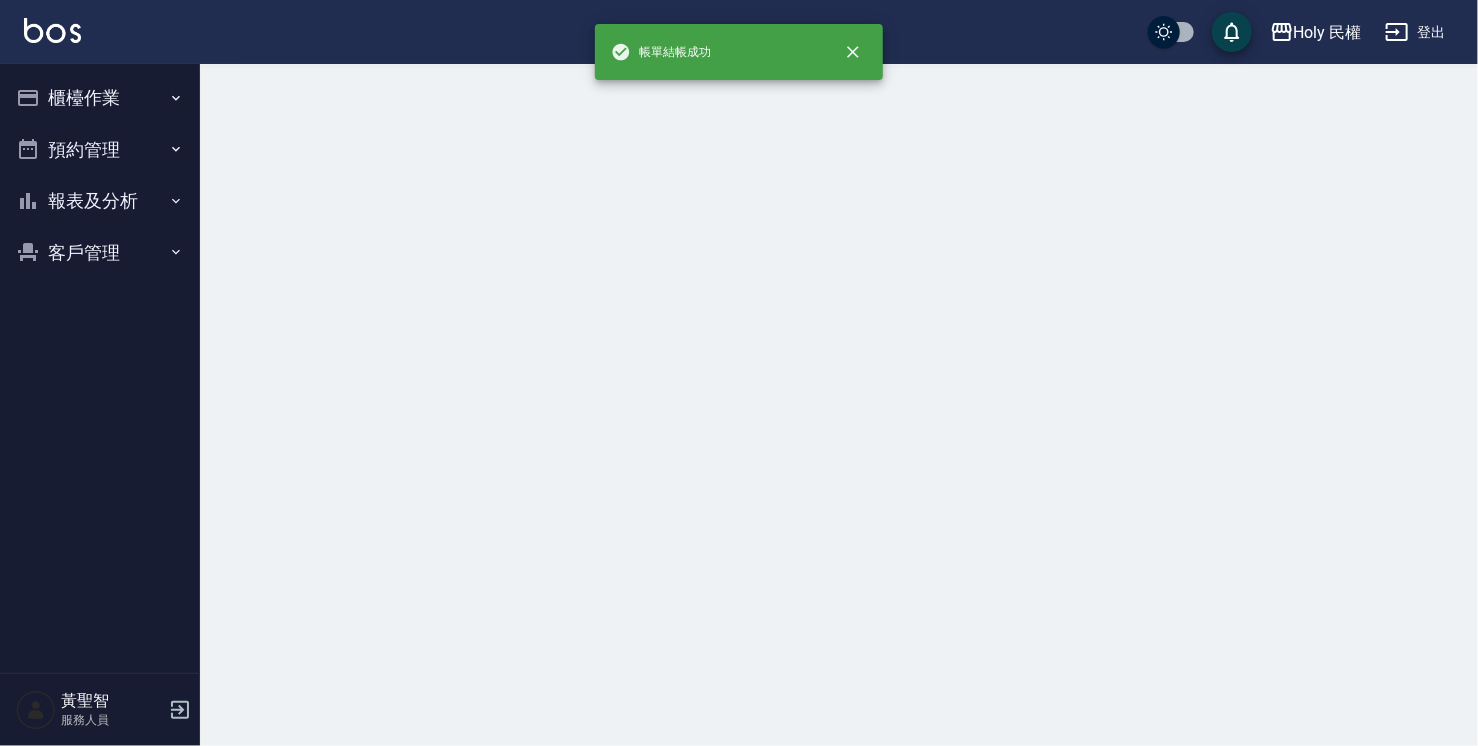 scroll, scrollTop: 0, scrollLeft: 0, axis: both 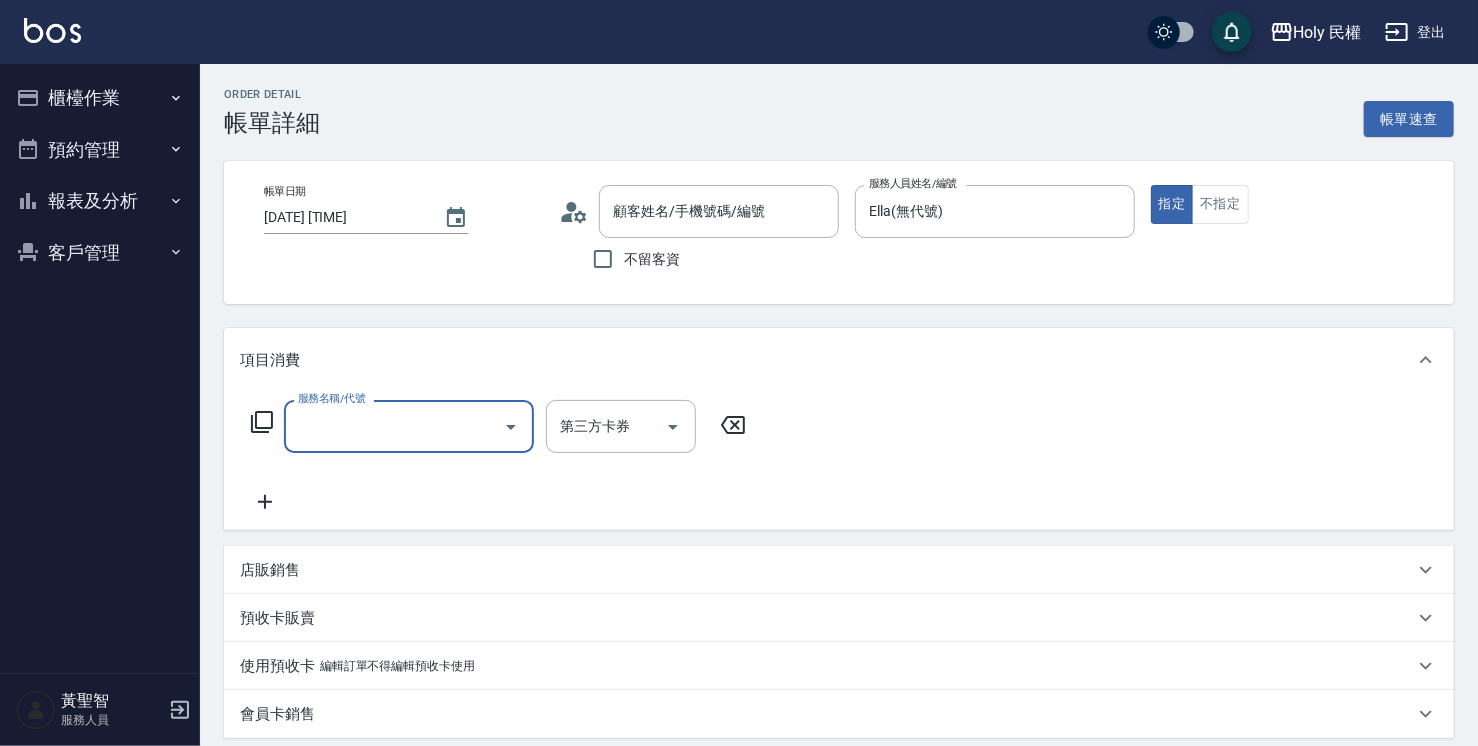 type on "李/0925887795/" 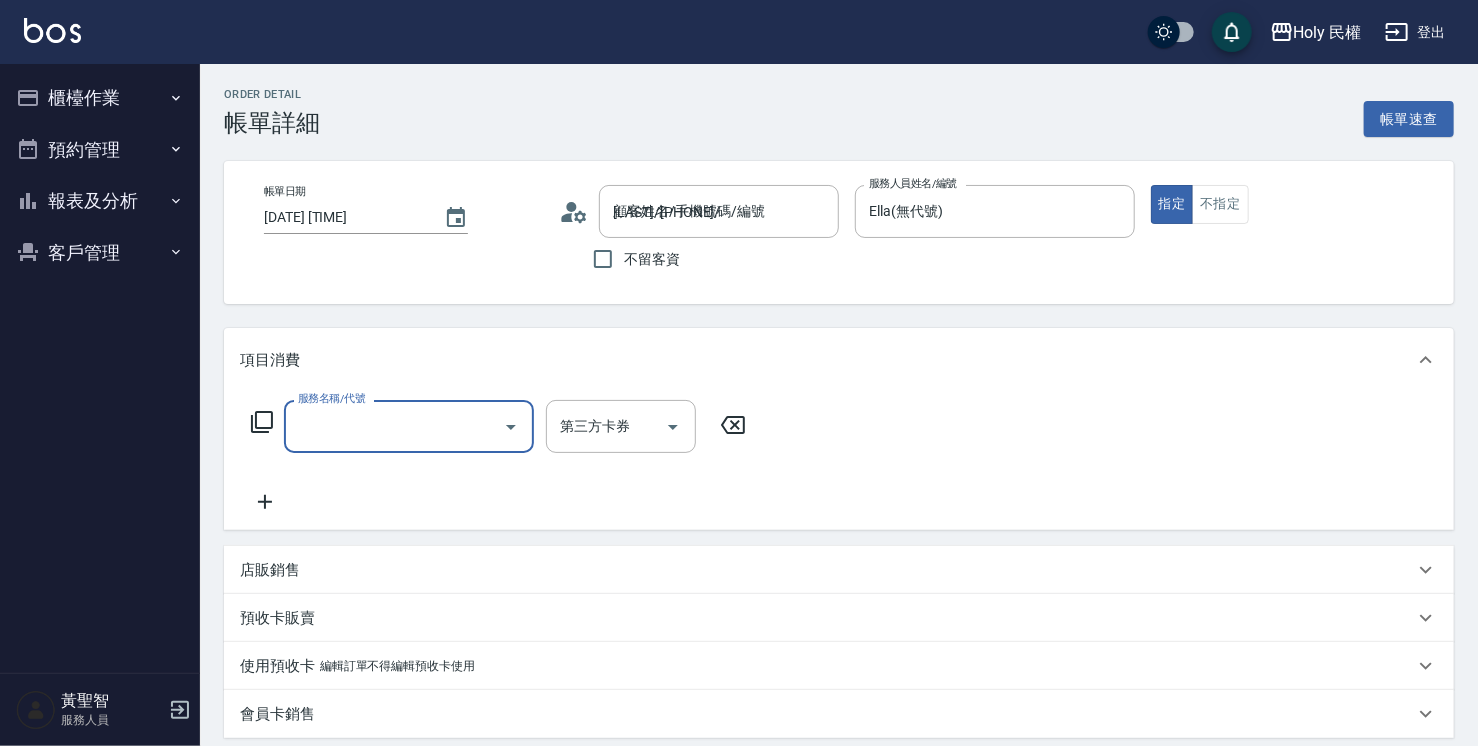 scroll, scrollTop: 0, scrollLeft: 0, axis: both 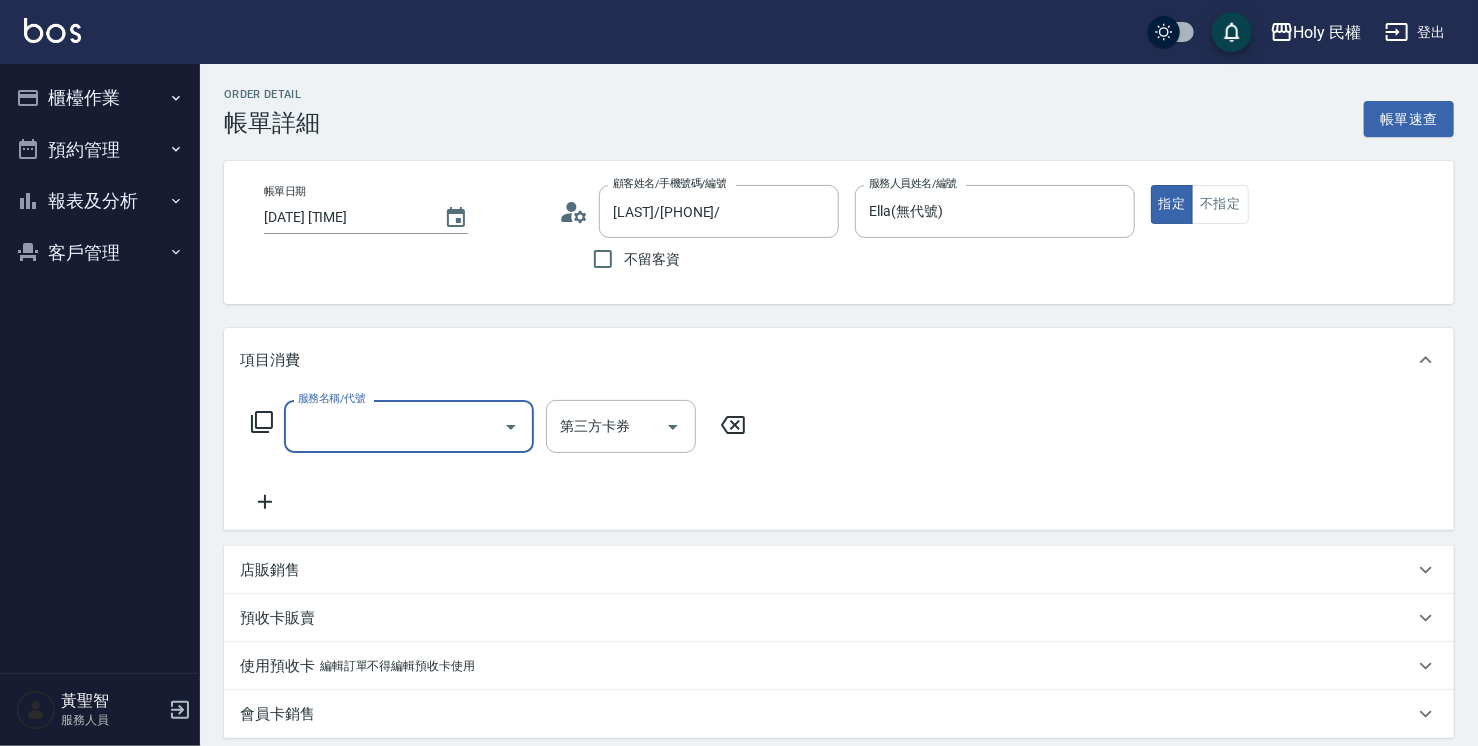 click on "服務名稱/代號" at bounding box center [394, 426] 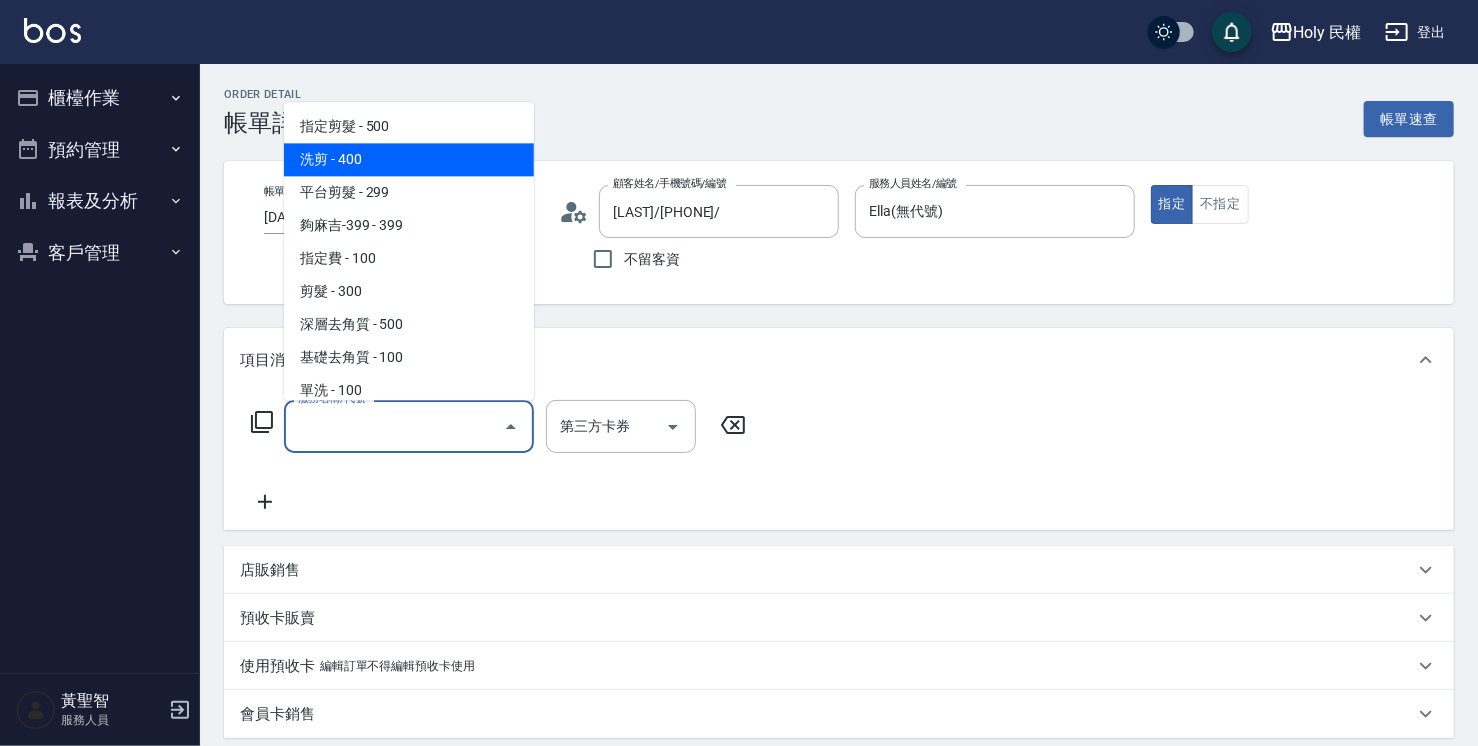 click on "洗剪 - 400" at bounding box center (409, 159) 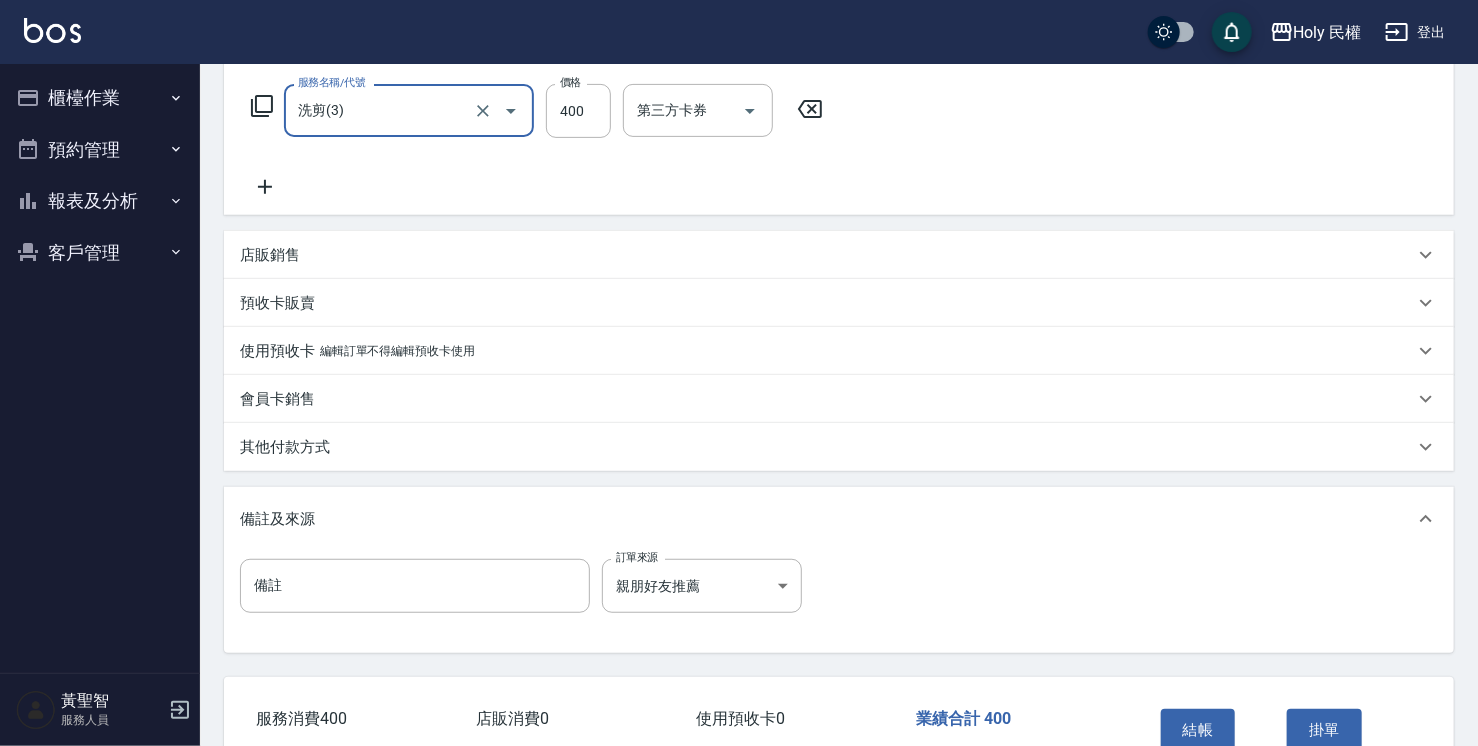 scroll, scrollTop: 400, scrollLeft: 0, axis: vertical 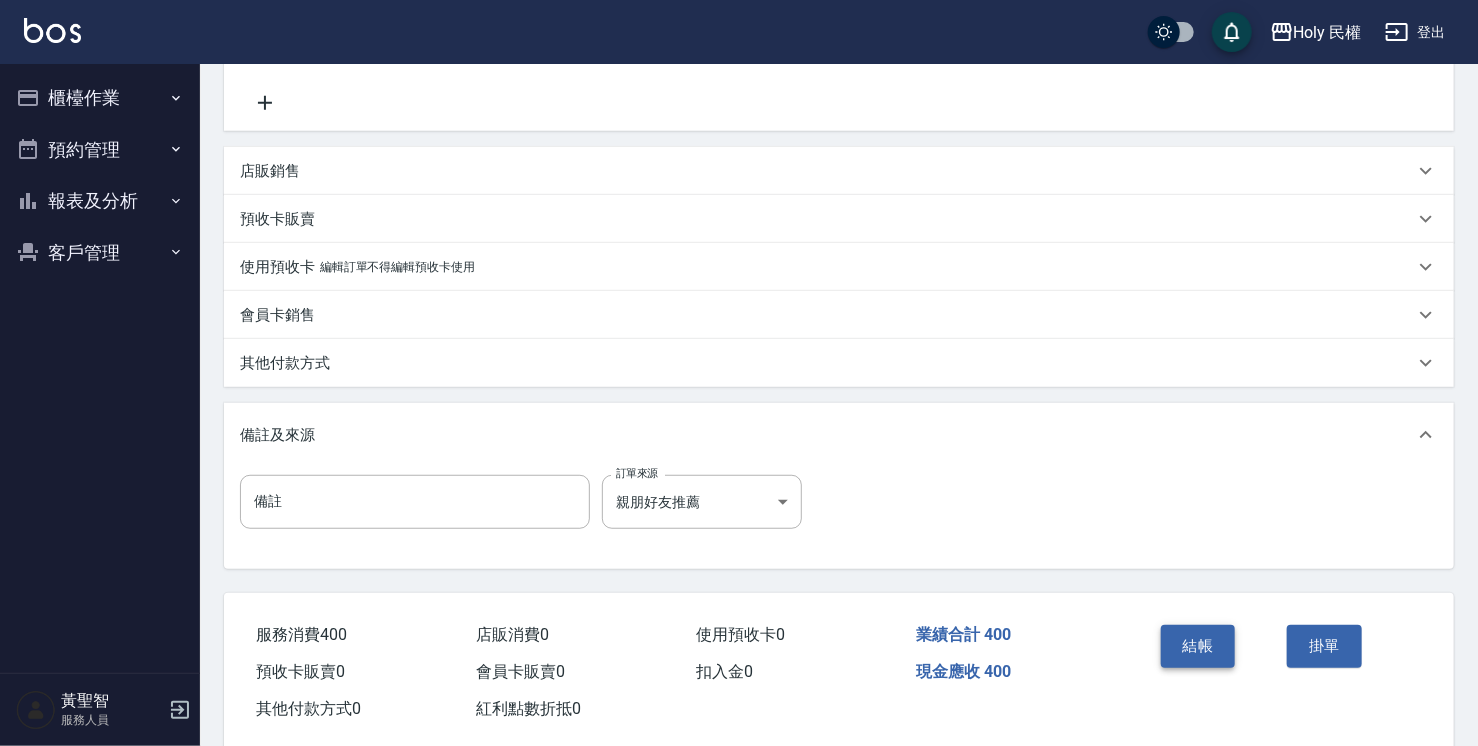 click on "結帳" at bounding box center (1198, 646) 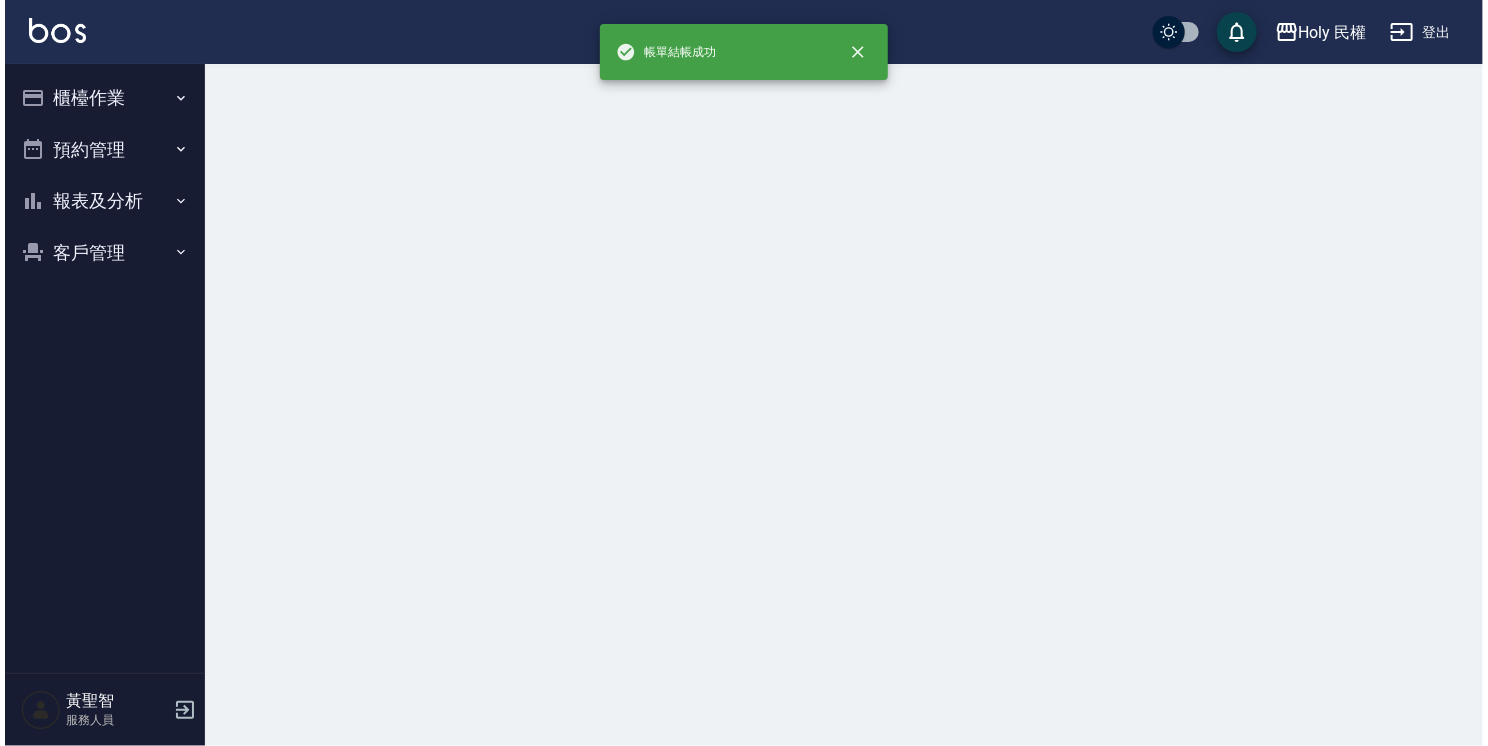 scroll, scrollTop: 0, scrollLeft: 0, axis: both 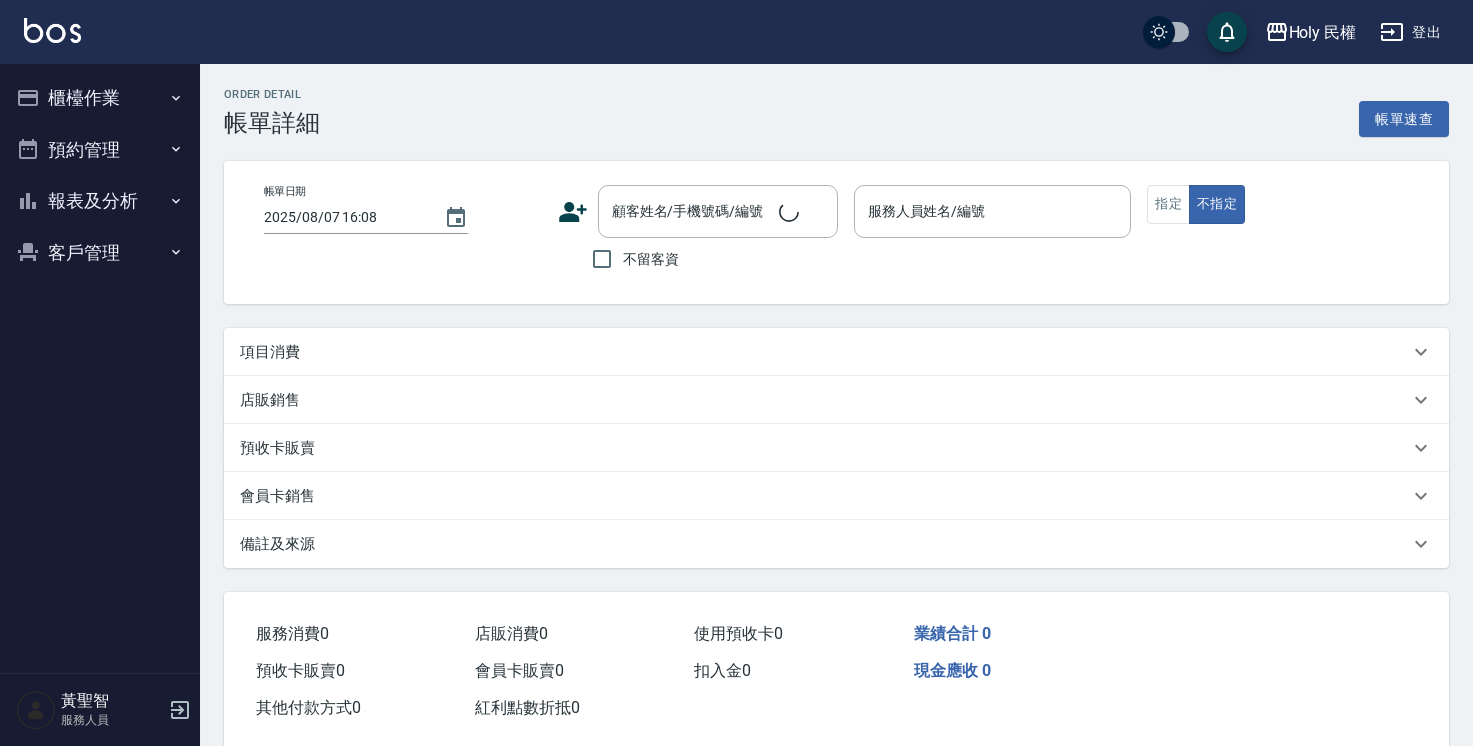 click on "項目消費" at bounding box center (270, 352) 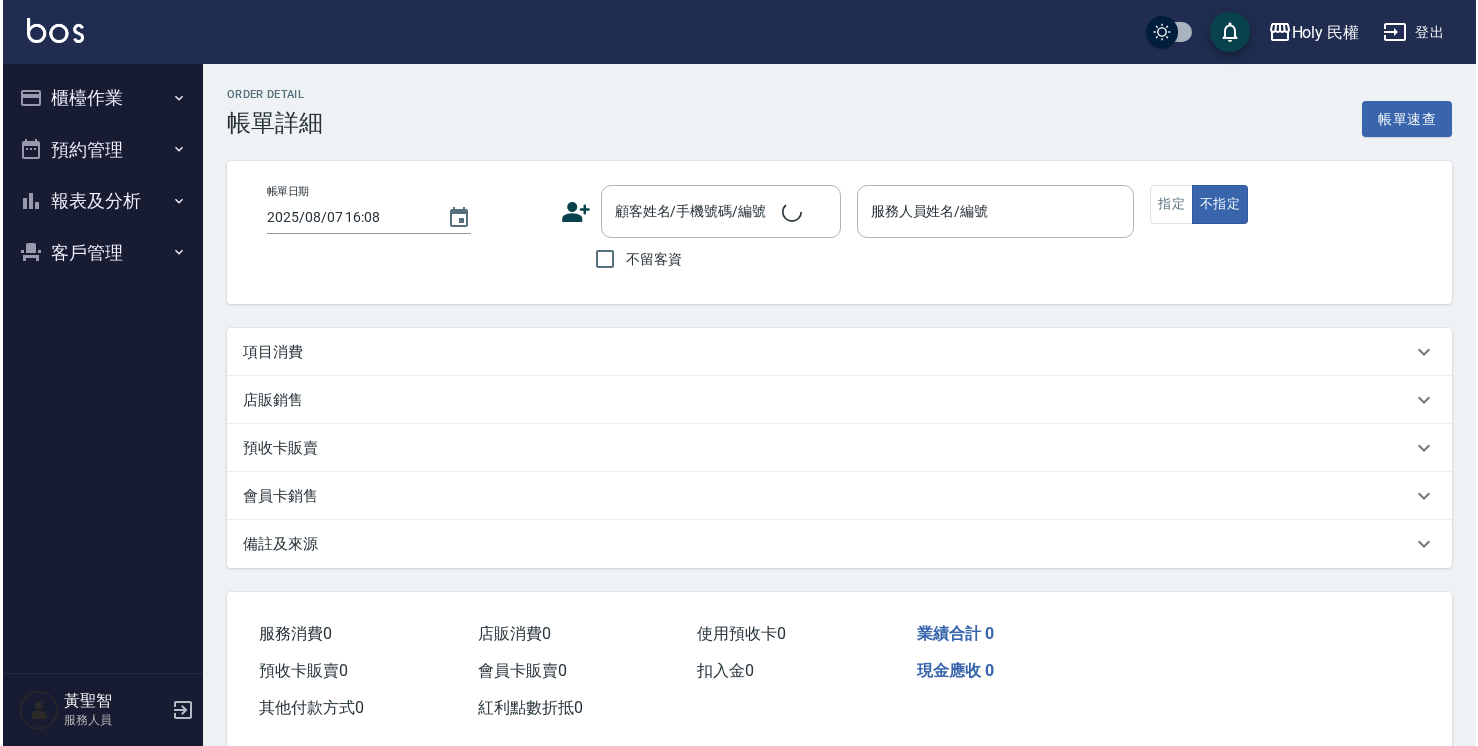 scroll, scrollTop: 0, scrollLeft: 0, axis: both 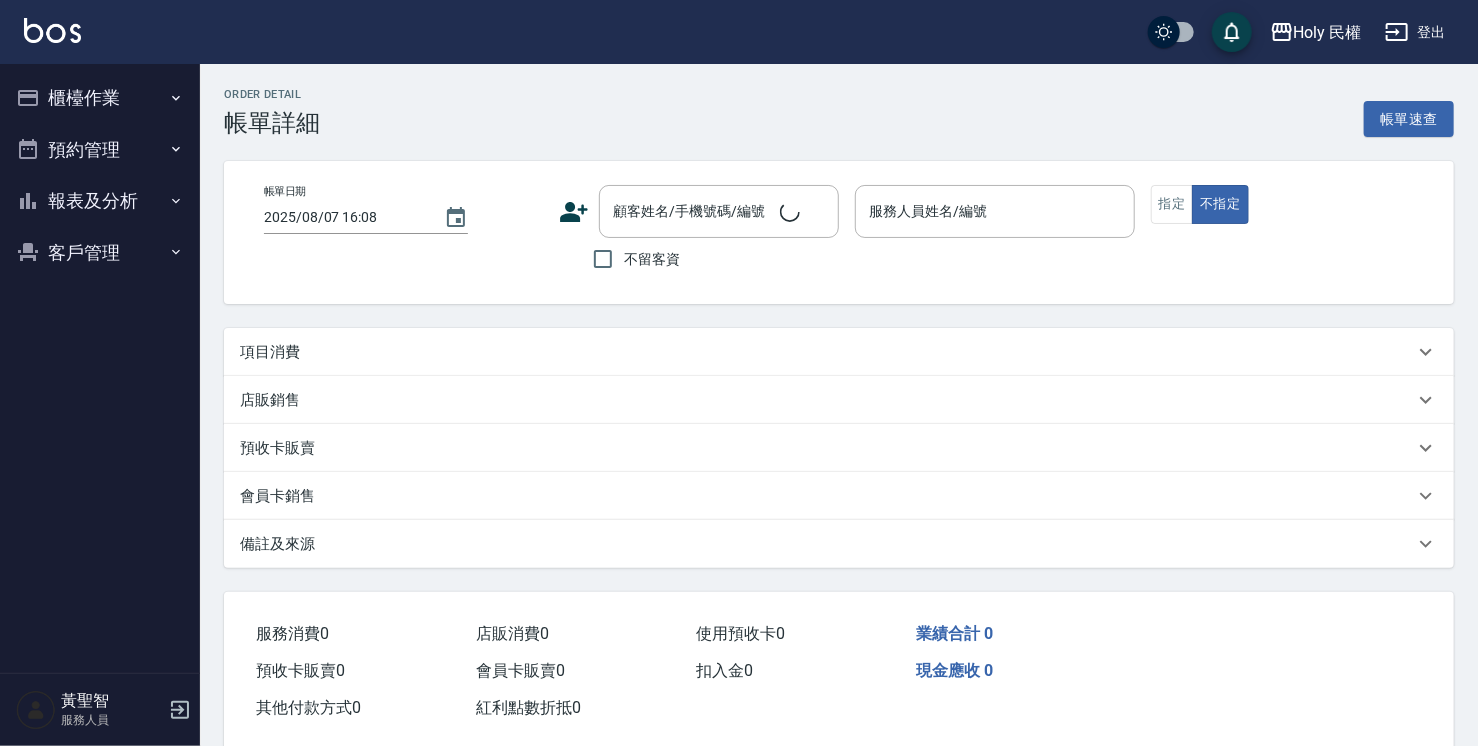type on "2025/08/07 14:00" 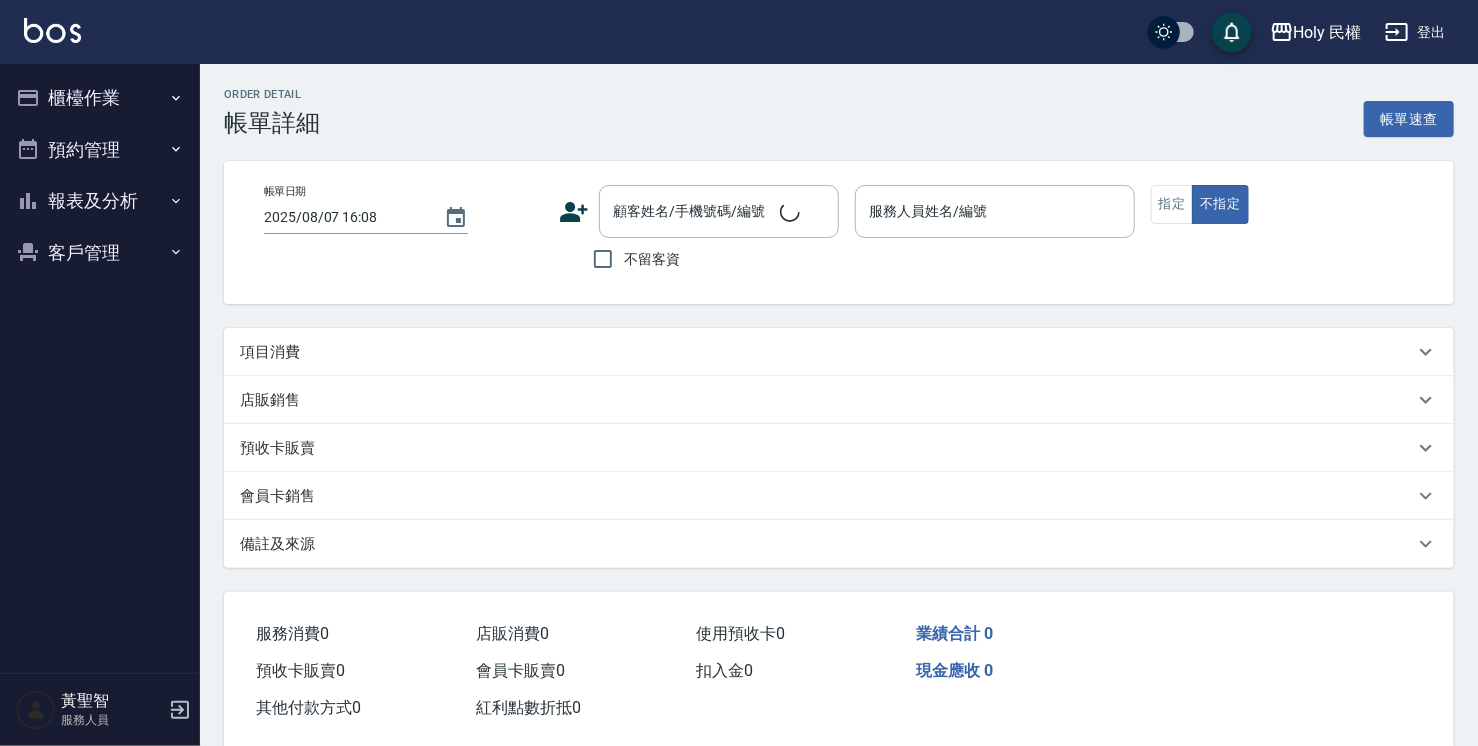 type on "Ella(無代號)" 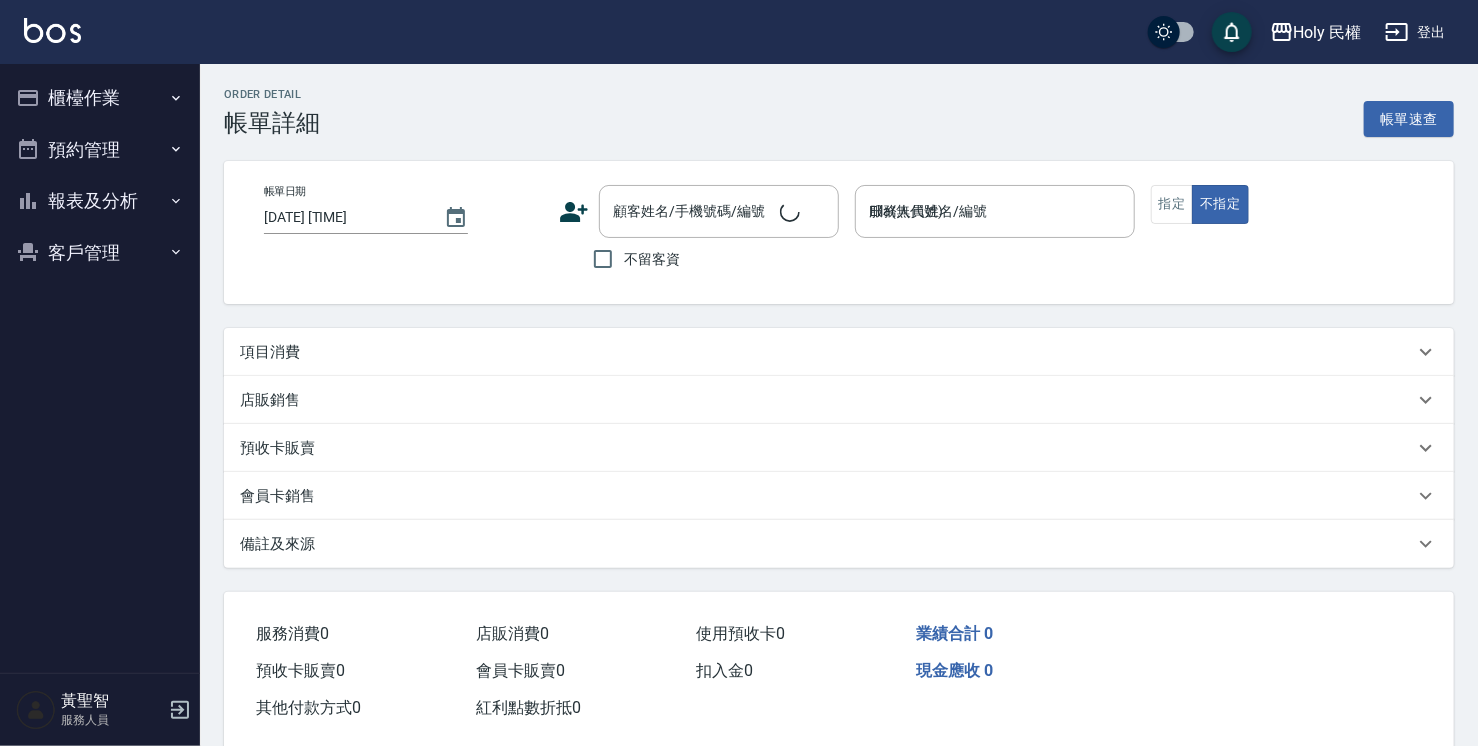 click on "服務名稱/代號" at bounding box center (394, 410) 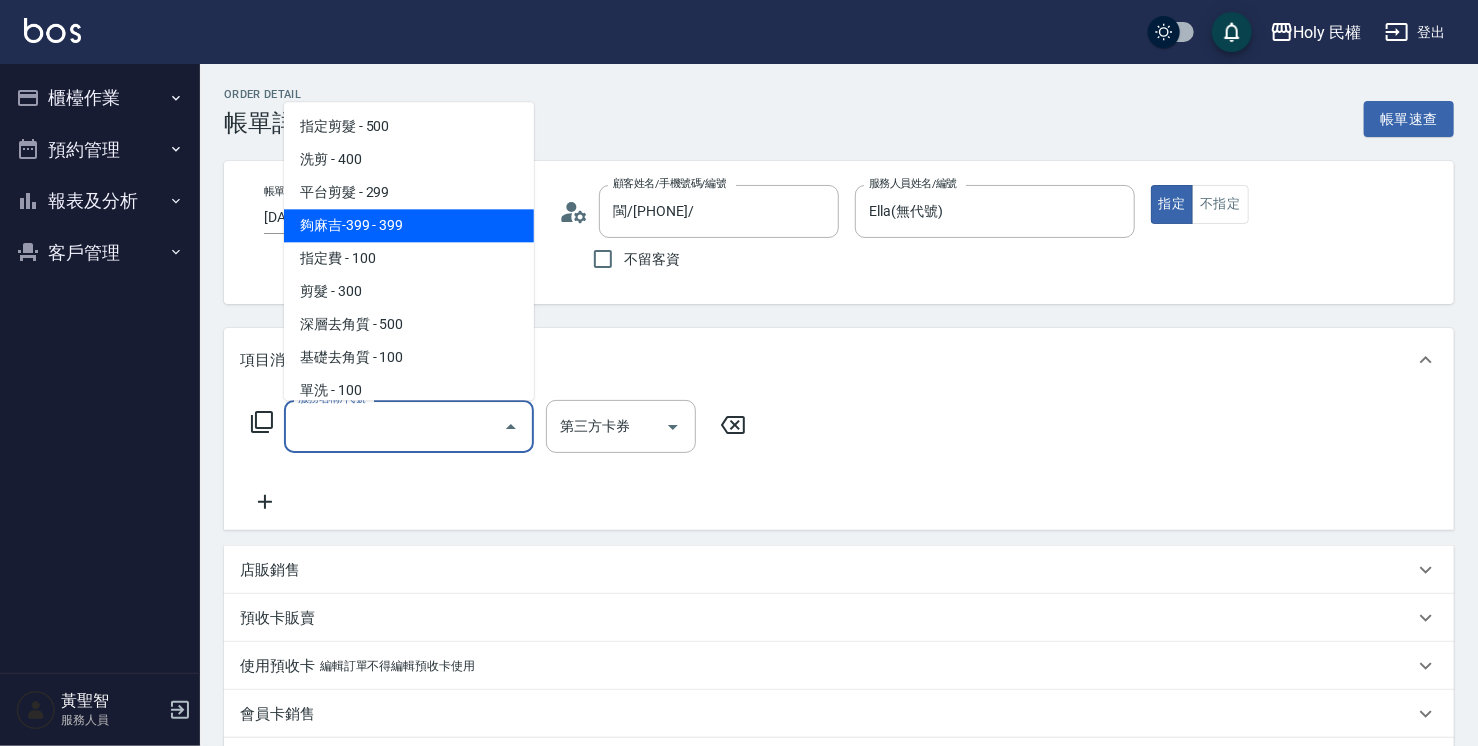 type on "閩/0935285962/" 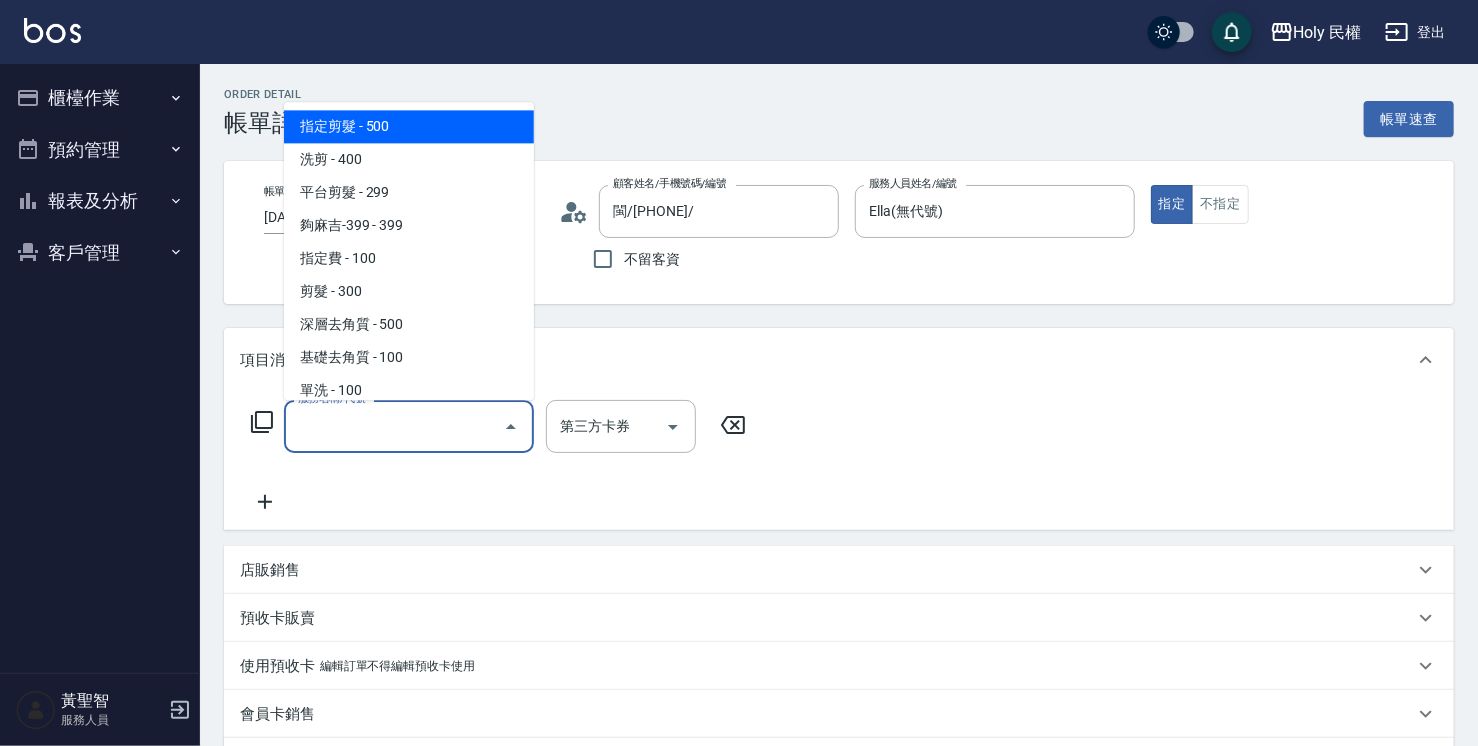 click on "指定剪髮 - 500" at bounding box center [409, 126] 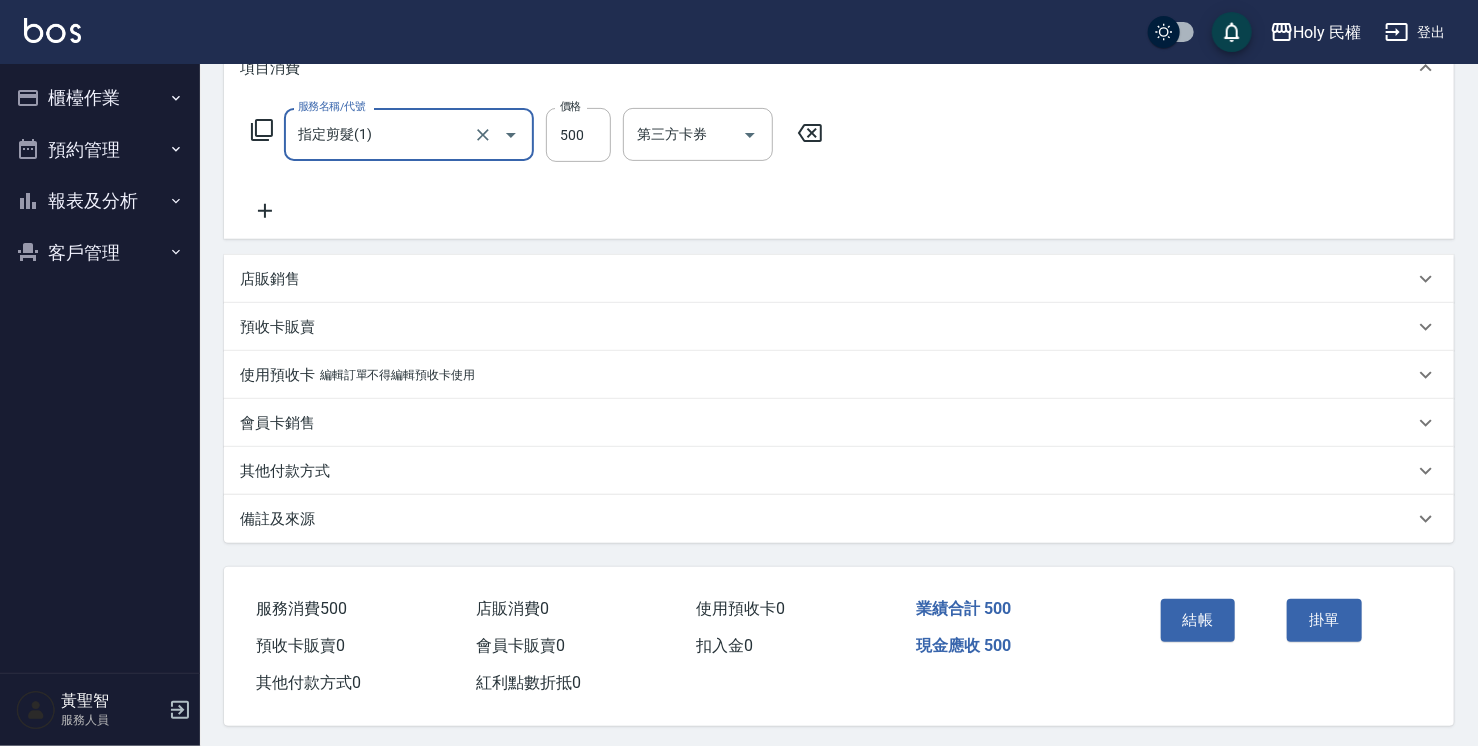 scroll, scrollTop: 302, scrollLeft: 0, axis: vertical 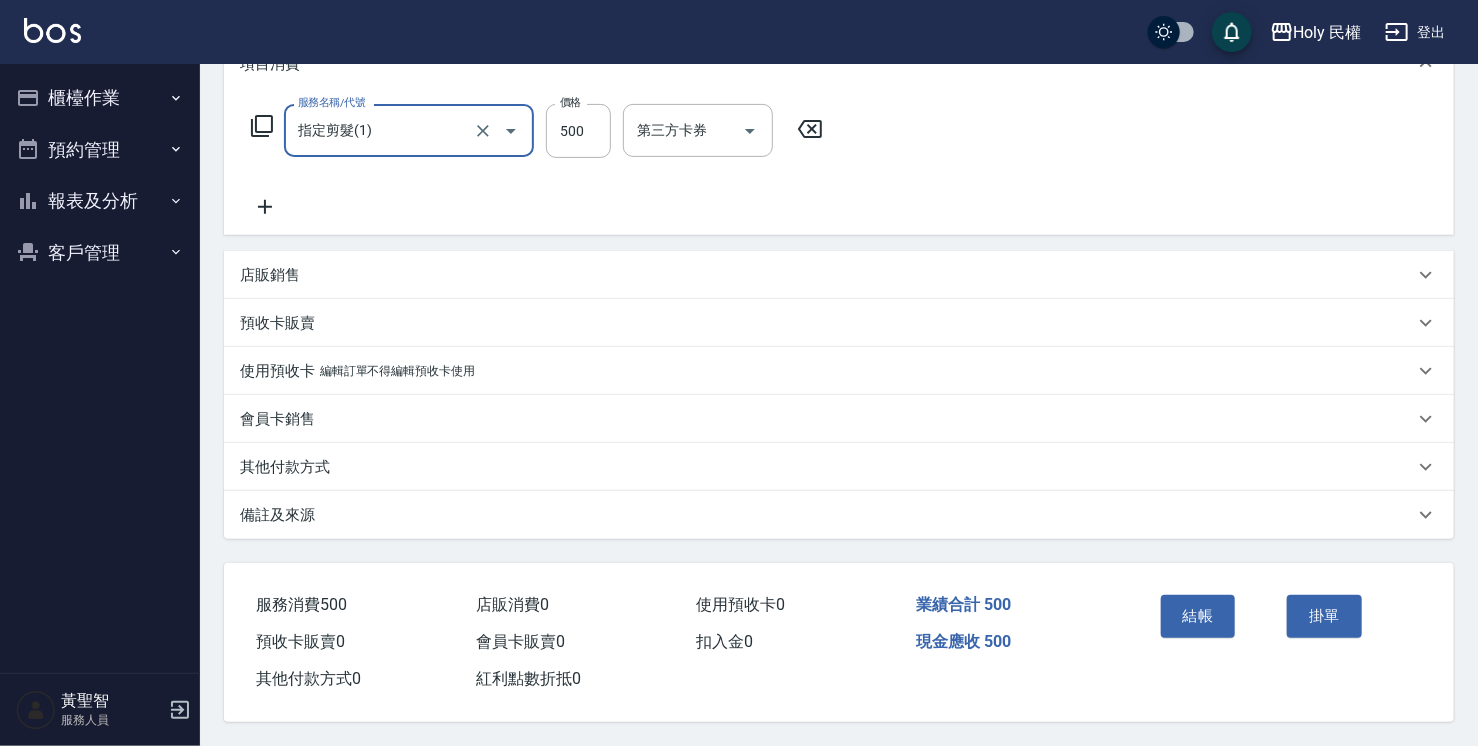 click on "備註及來源" at bounding box center (839, 515) 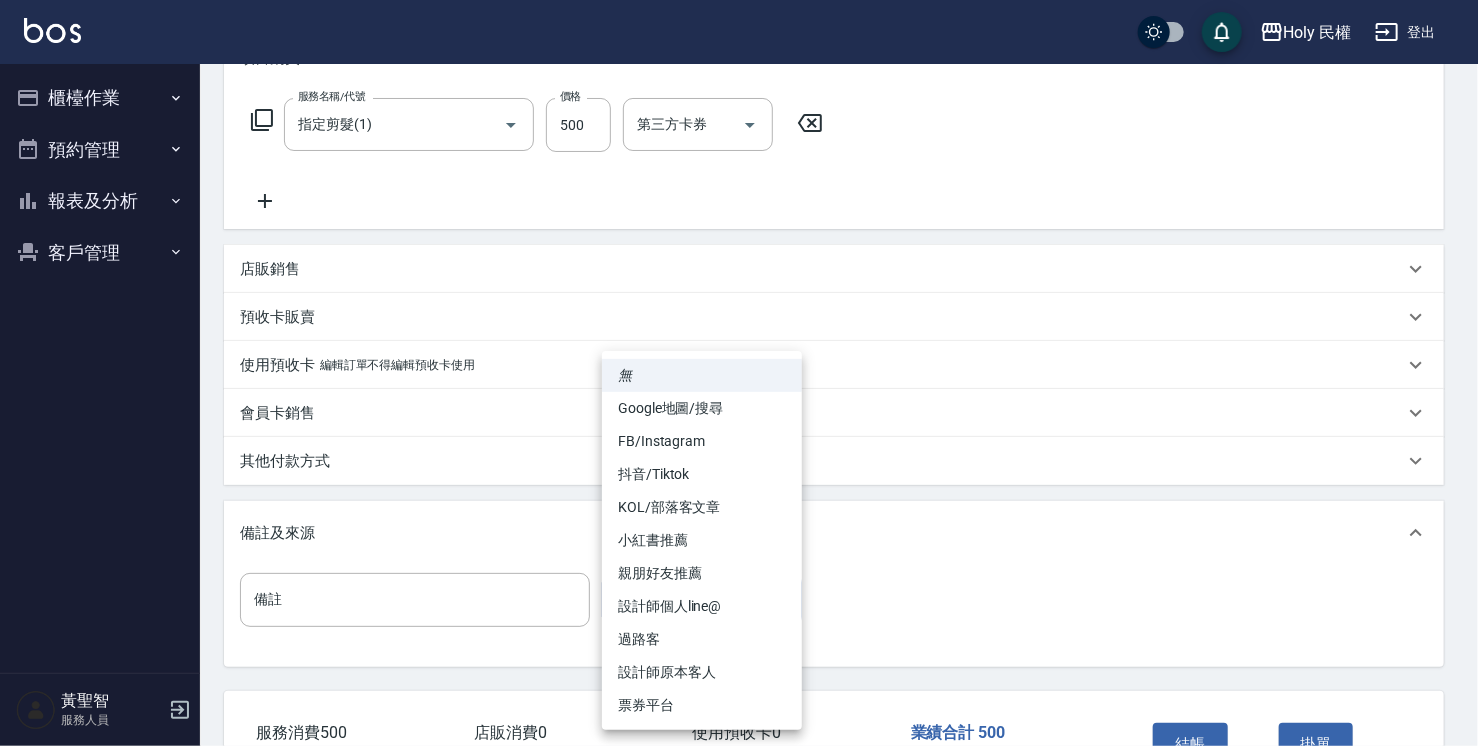 click on "Holy 民權 登出 櫃檯作業 打帳單 帳單列表 營業儀表板 現場電腦打卡 預約管理 預約管理 單日預約紀錄 單週預約紀錄 報表及分析 報表目錄 店家日報表 店家排行榜 設計師日報表 設計師排行榜 商品銷售排行榜 顧客入金餘額表 顧客卡券餘額表 客戶管理 客戶列表 卡券管理 黃聖智 服務人員 Order detail 帳單詳細  帳單速查 帳單日期 2025/08/07 14:00 顧客姓名/手機號碼/編號 閩/0935285962/ 顧客姓名/手機號碼/編號 不留客資 服務人員姓名/編號 Ella(無代號) 服務人員姓名/編號 指定 不指定 項目消費 服務名稱/代號 指定剪髮(1) 服務名稱/代號 價格 500 價格 第三方卡券 第三方卡券 店販銷售 服務人員姓名/編號 服務人員姓名/編號 商品代號/名稱 商品代號/名稱 預收卡販賣 卡券名稱/代號 卡券名稱/代號 使用預收卡 編輯訂單不得編輯預收卡使用 卡券名稱/代號 卡券名稱/代號 會員卡銷售 0" at bounding box center (739, 286) 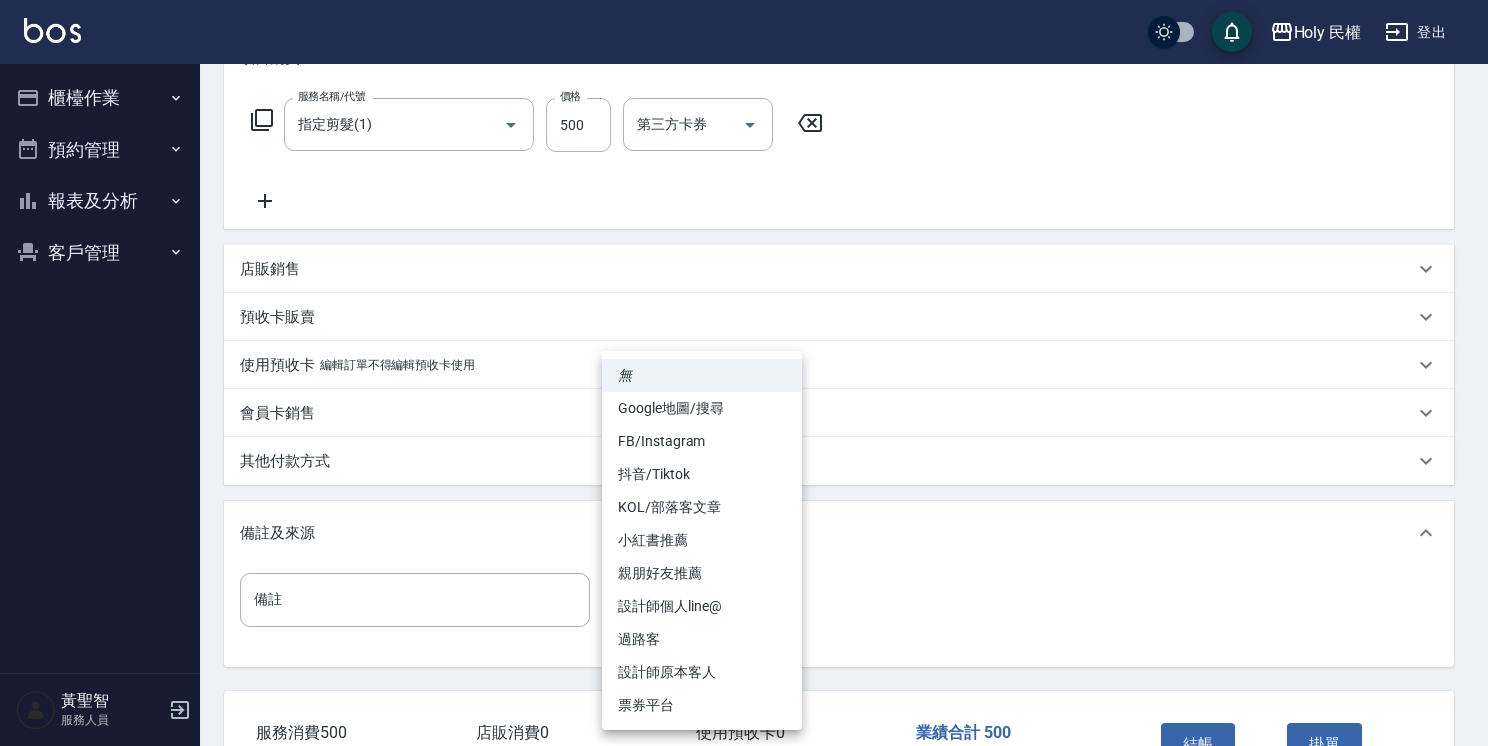 click on "設計師原本客人" at bounding box center [702, 672] 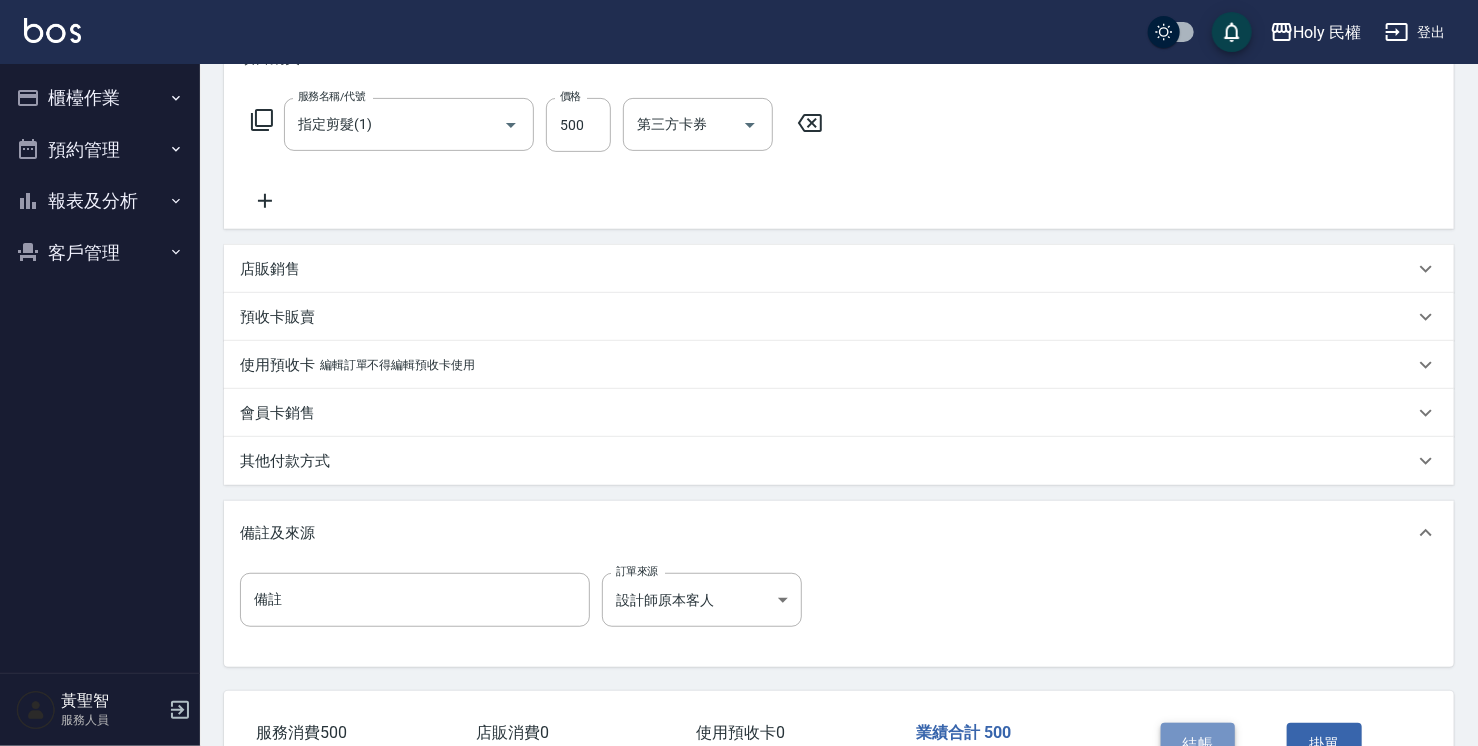 click on "結帳" at bounding box center [1198, 744] 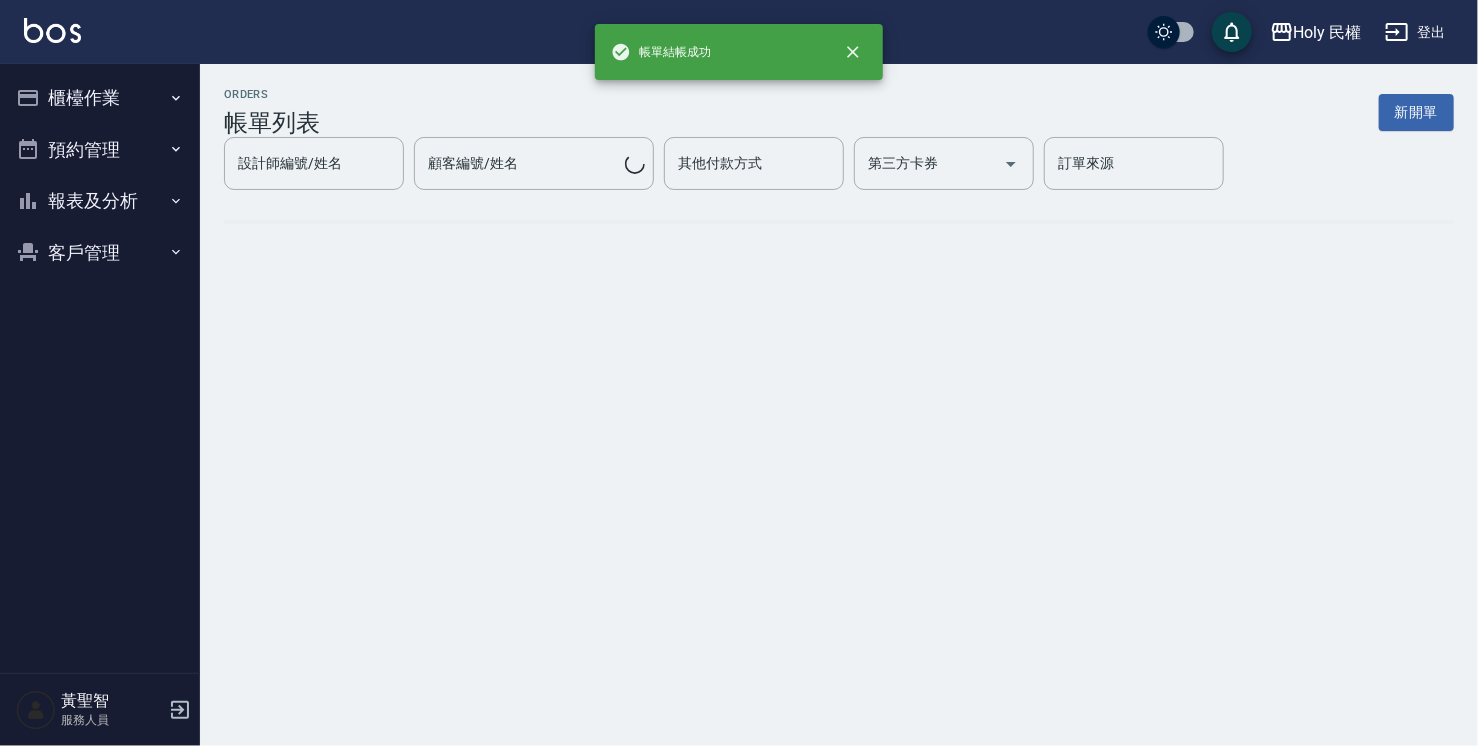 scroll, scrollTop: 0, scrollLeft: 0, axis: both 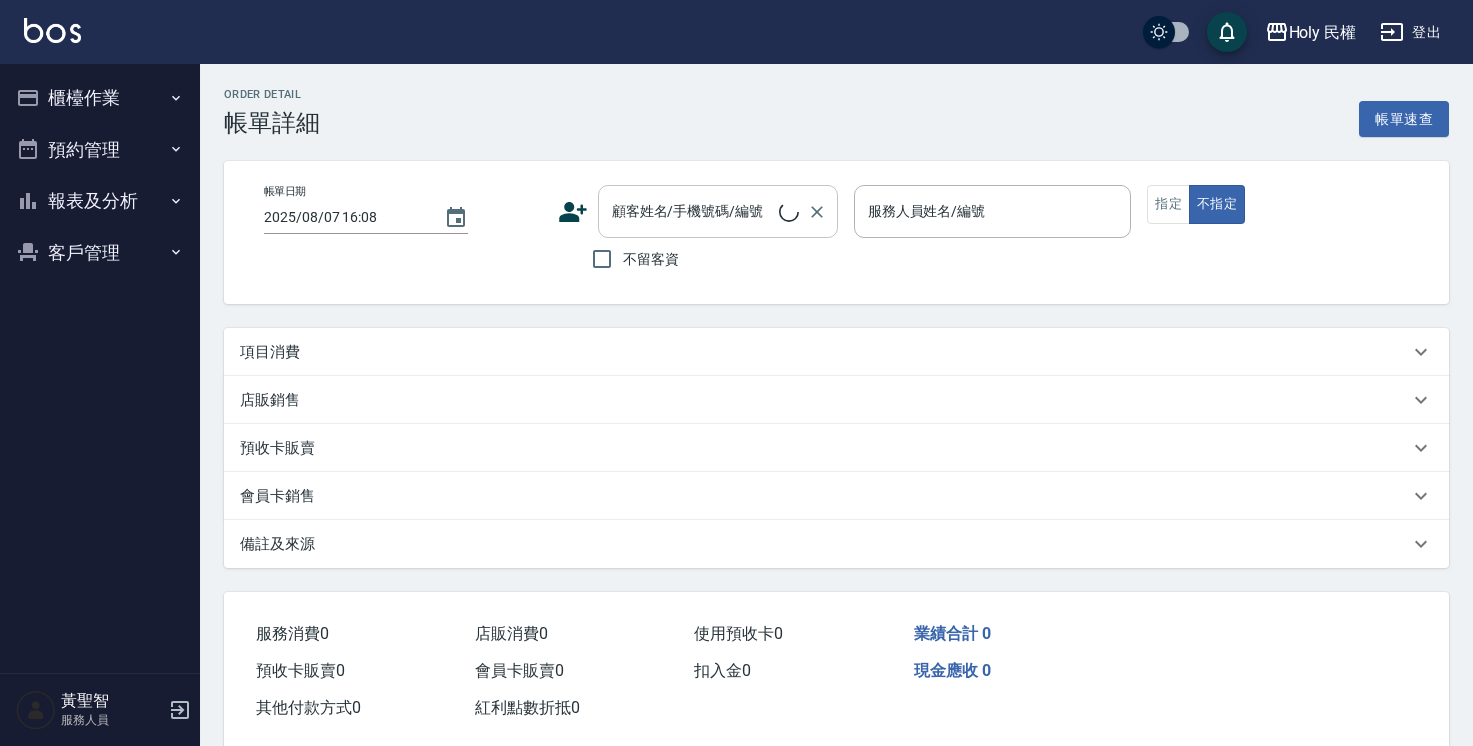 type on "[DATE] [TIME]" 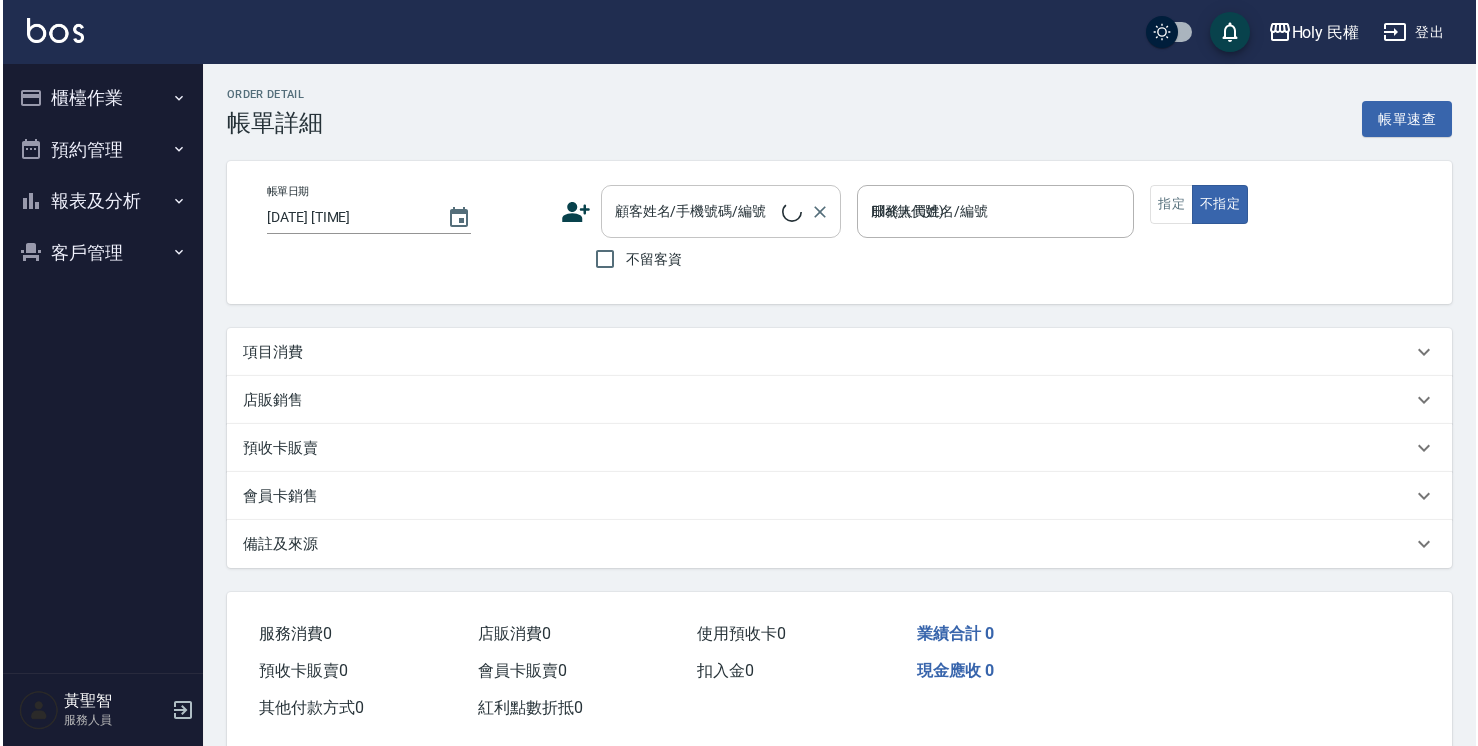 scroll, scrollTop: 0, scrollLeft: 0, axis: both 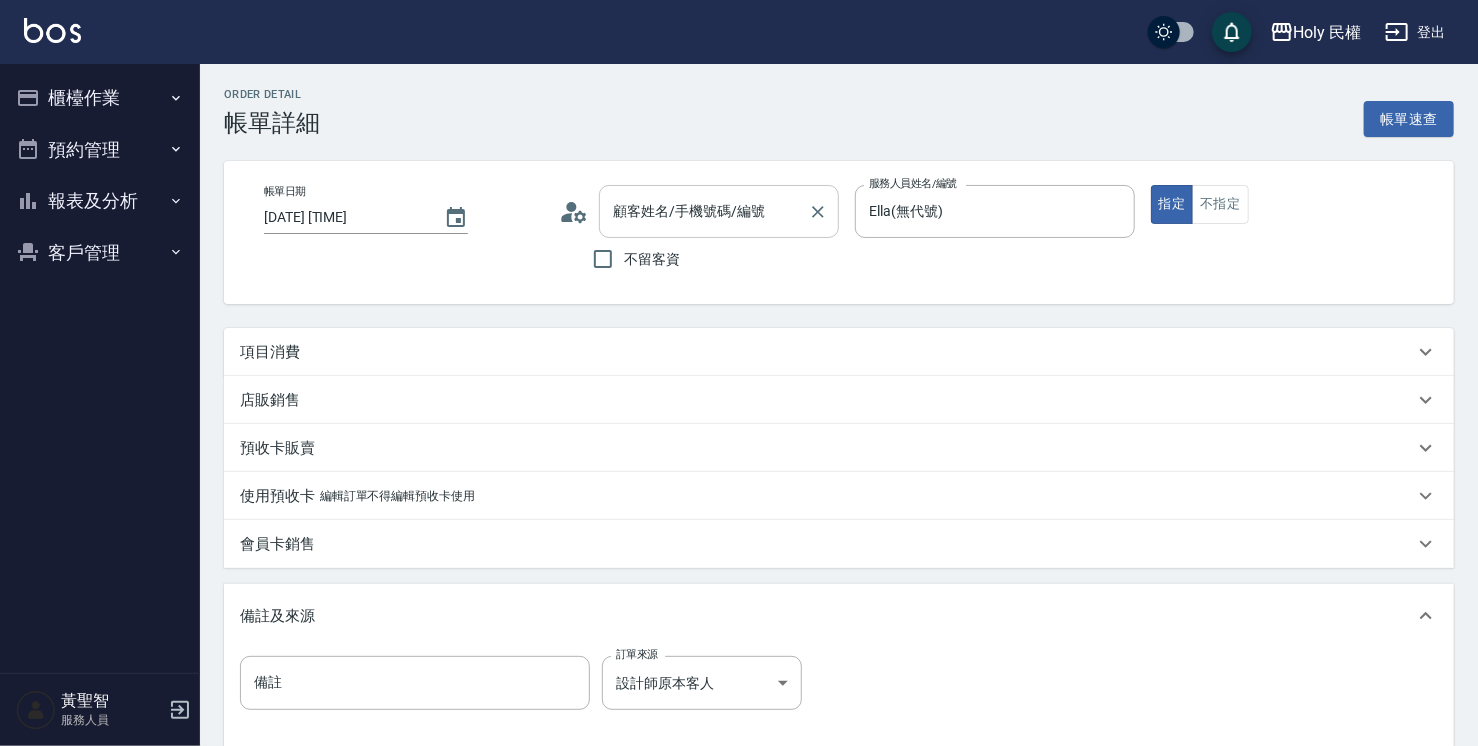 click on "顧客姓名/手機號碼/編號 顧客姓名/手機號碼/編號" at bounding box center (719, 211) 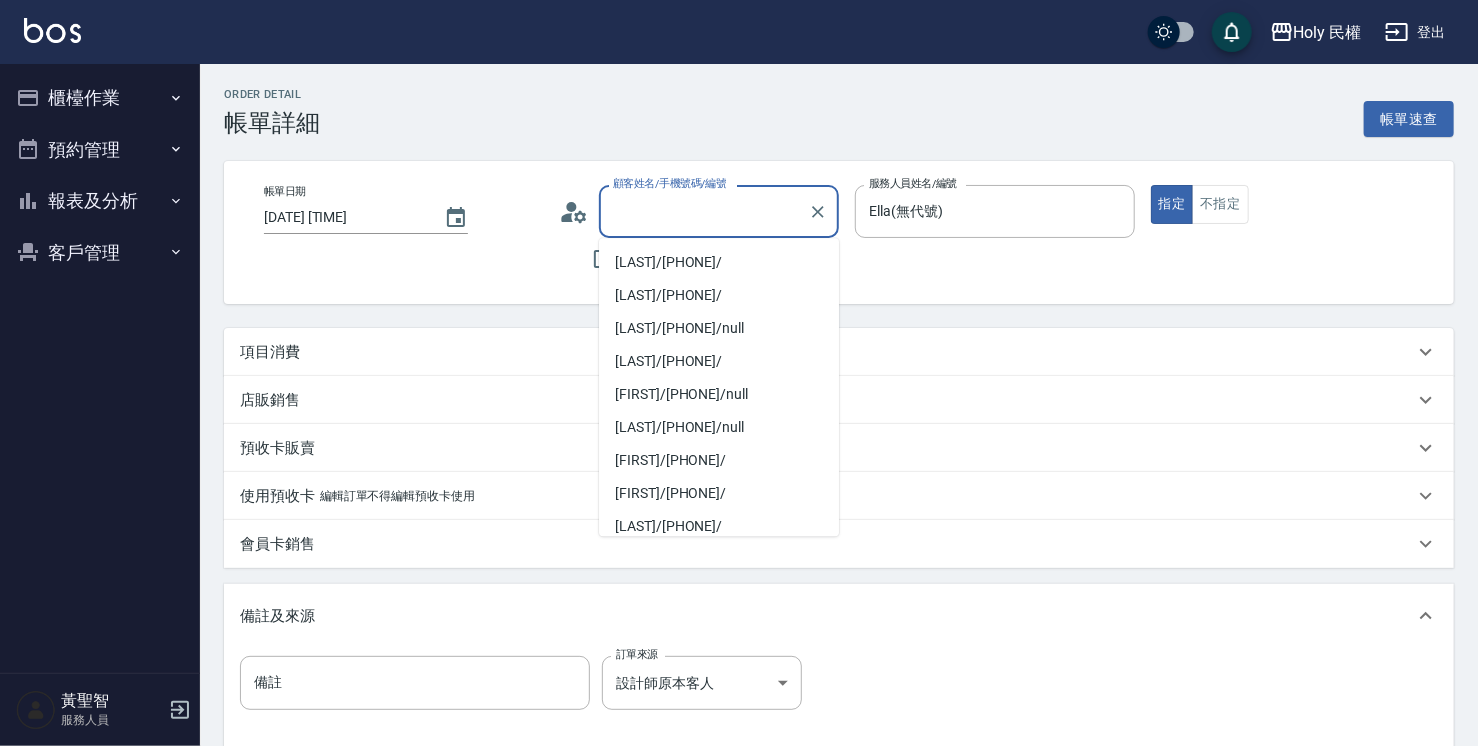 type on "[LAST][FIRST]/[PHONE]/" 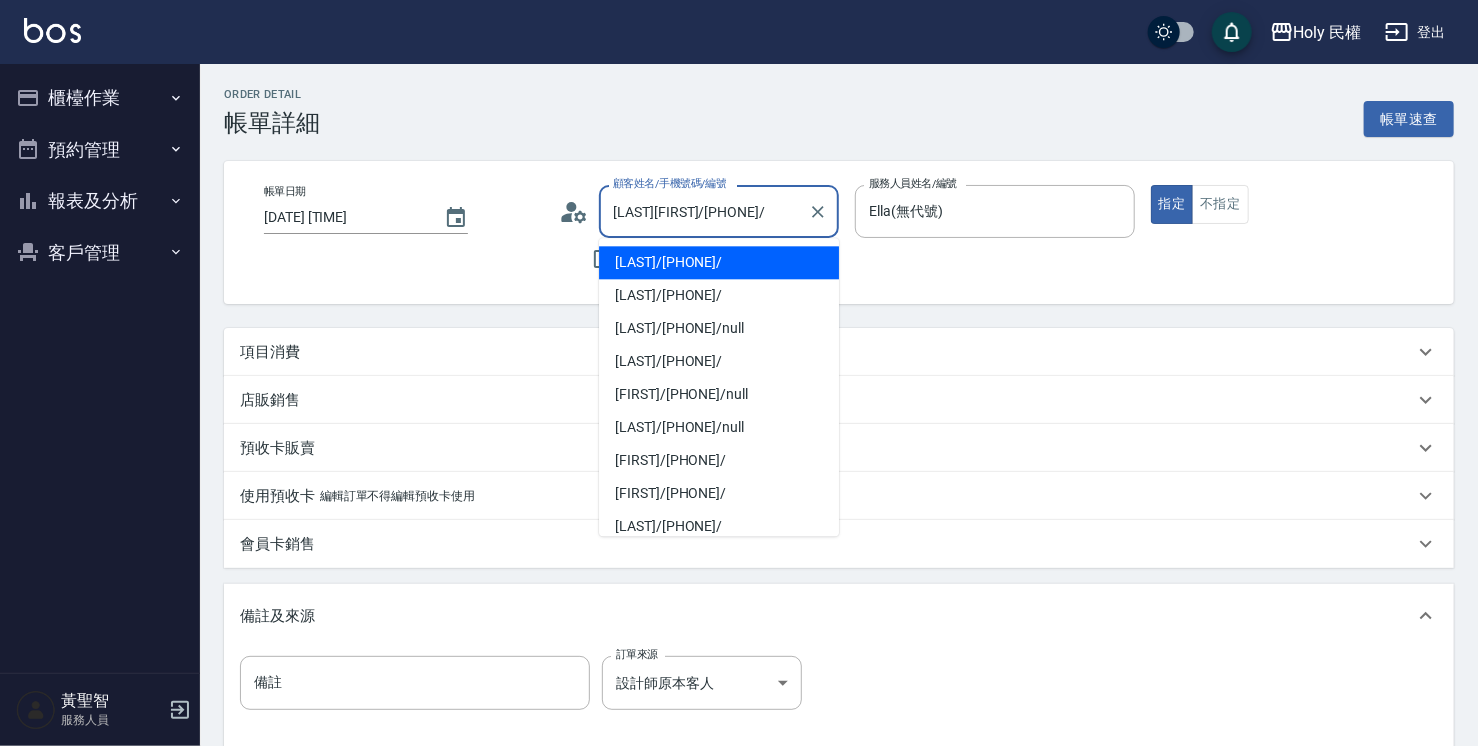 click on "帳單日期 [DATE] [TIME]" at bounding box center (403, 232) 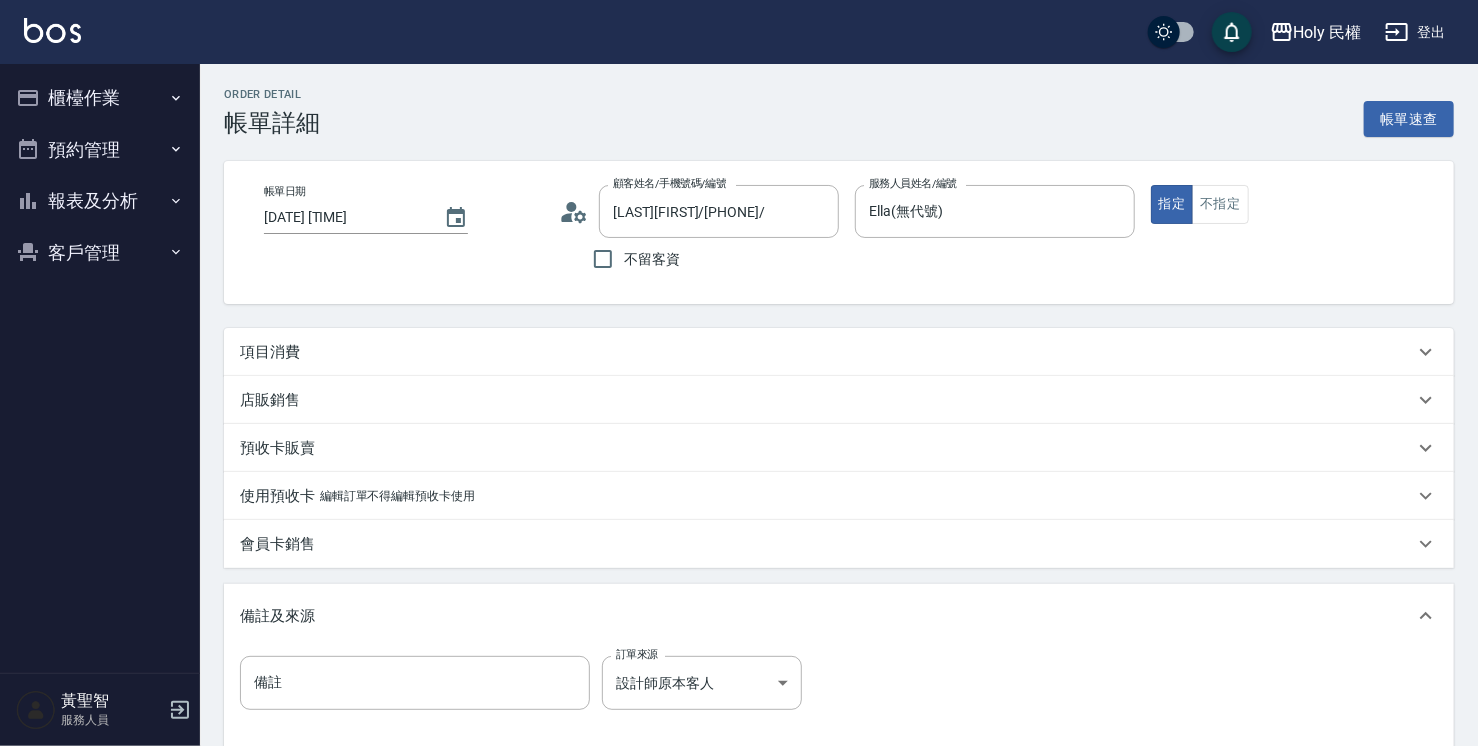 click on "項目消費" at bounding box center (827, 352) 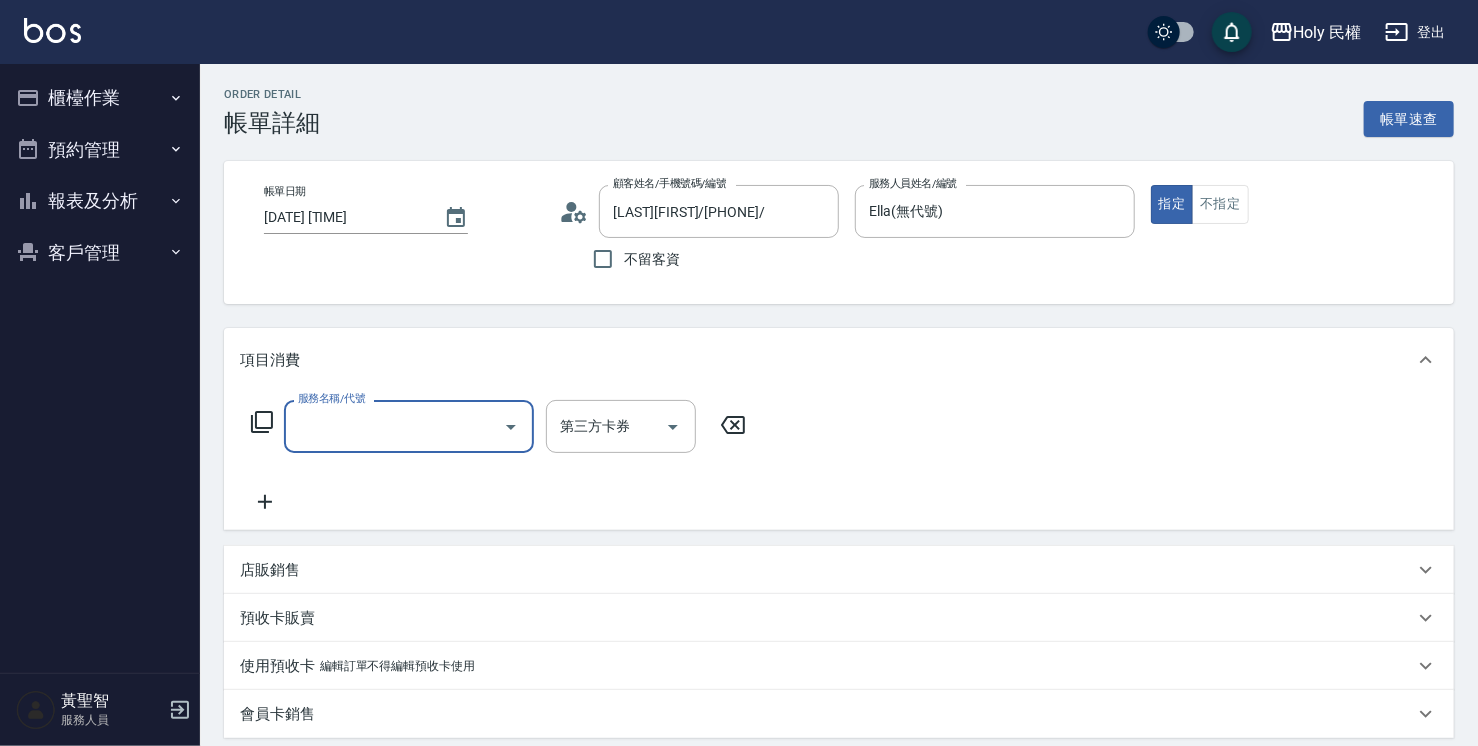 scroll, scrollTop: 0, scrollLeft: 0, axis: both 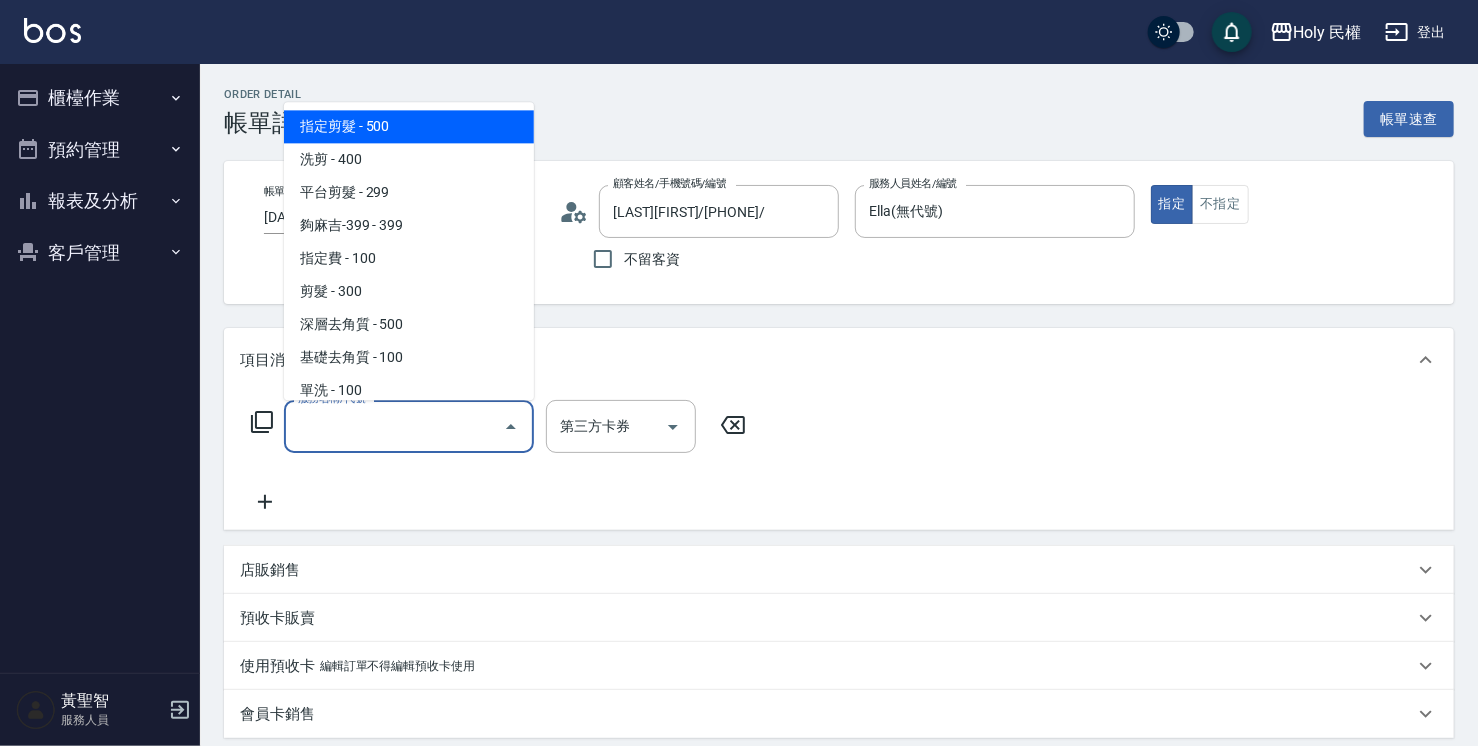 click on "指定剪髮 - 500" at bounding box center (409, 126) 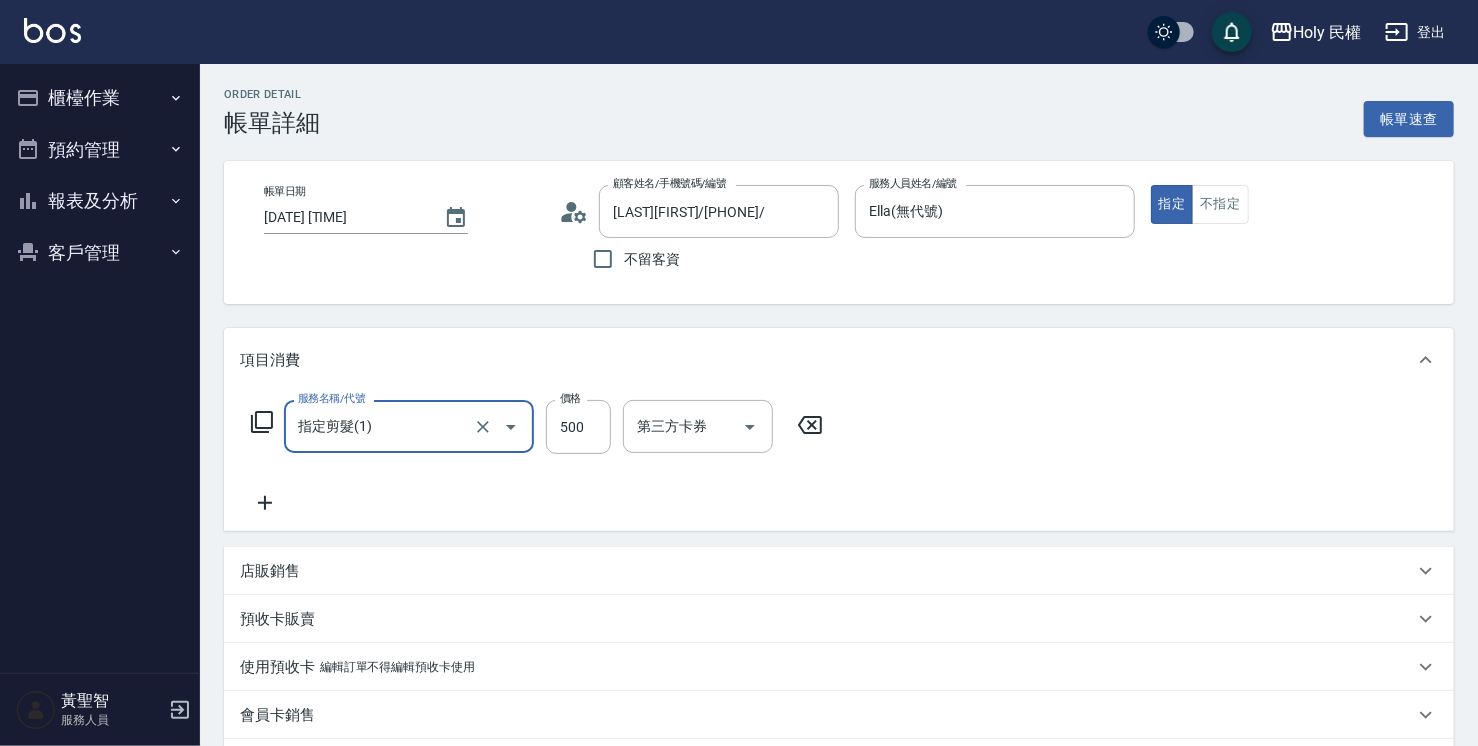 click 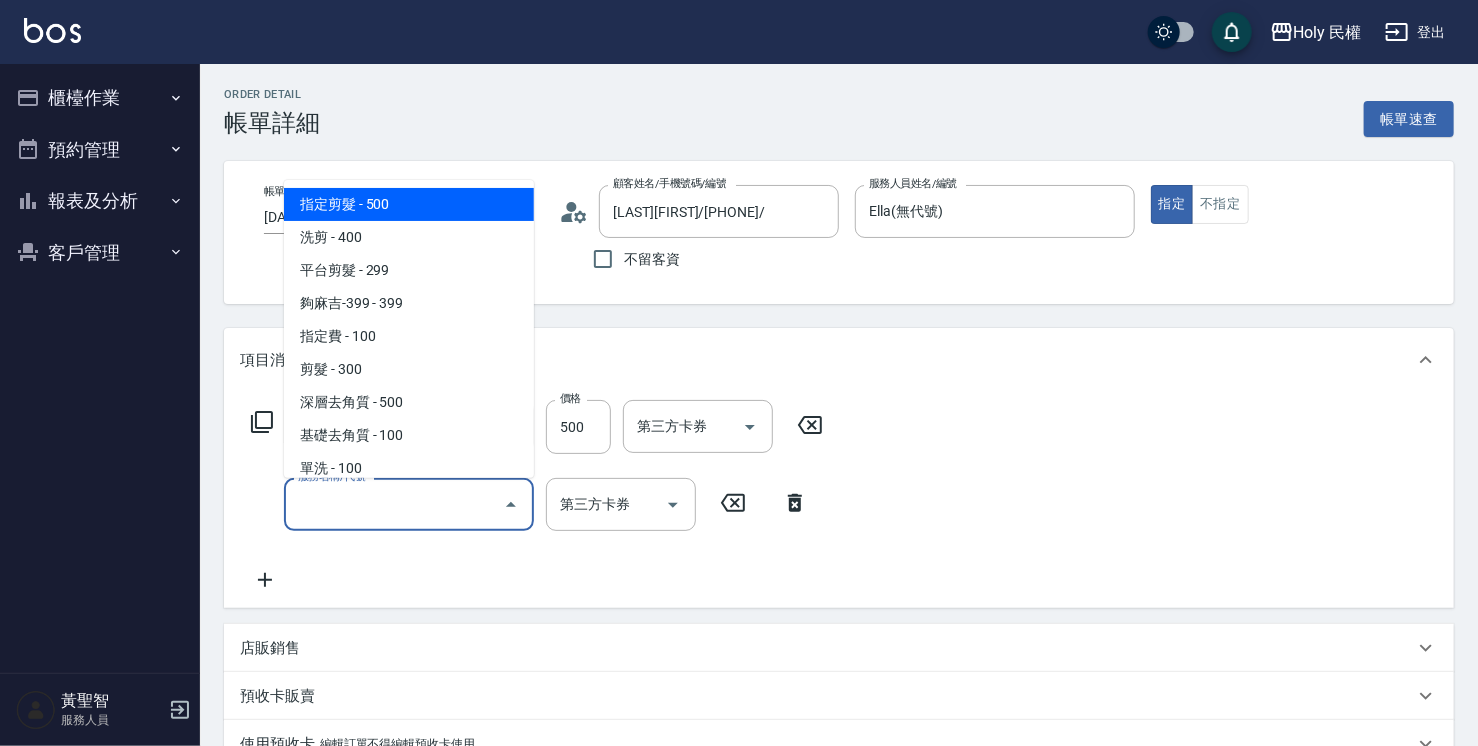 click on "服務名稱/代號" at bounding box center [394, 504] 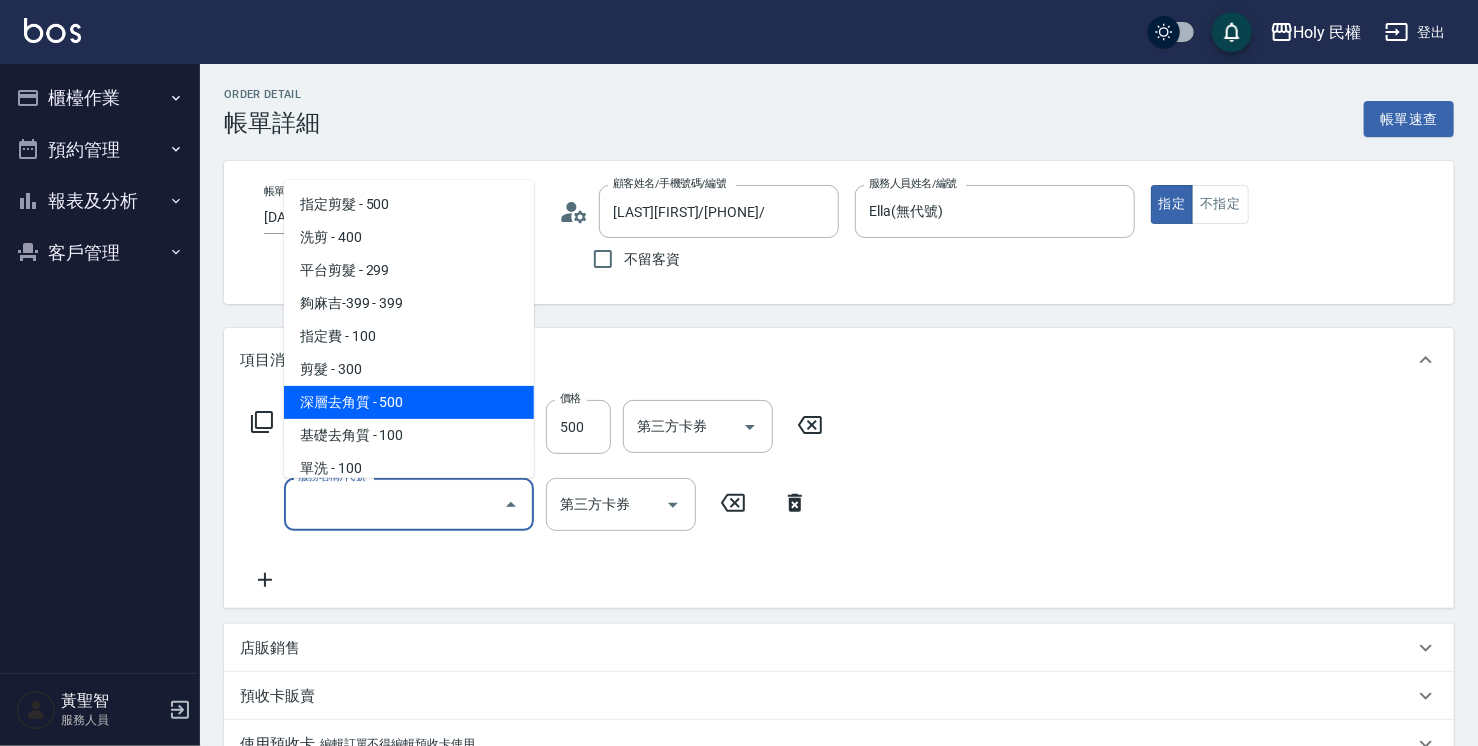 click on "深層去角質 - 500" at bounding box center [409, 402] 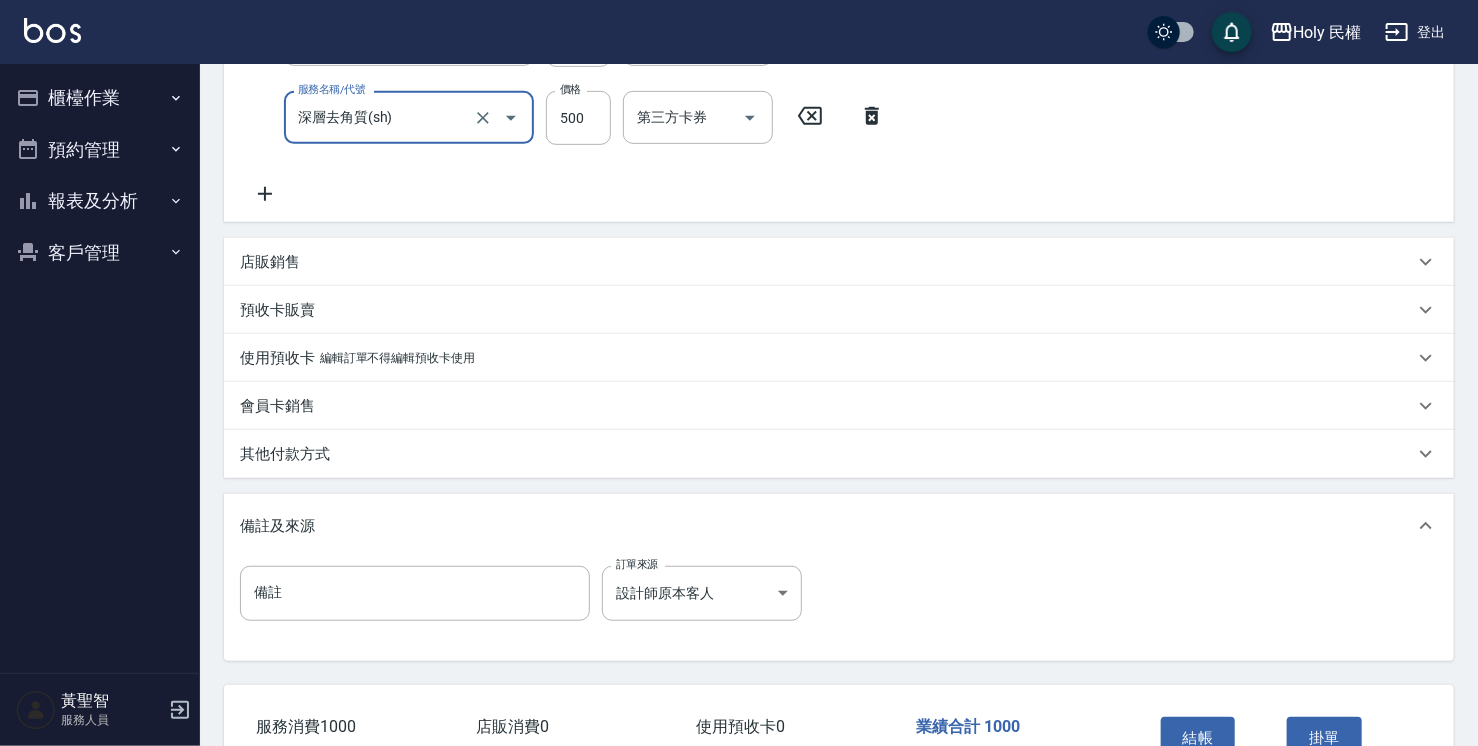 scroll, scrollTop: 400, scrollLeft: 0, axis: vertical 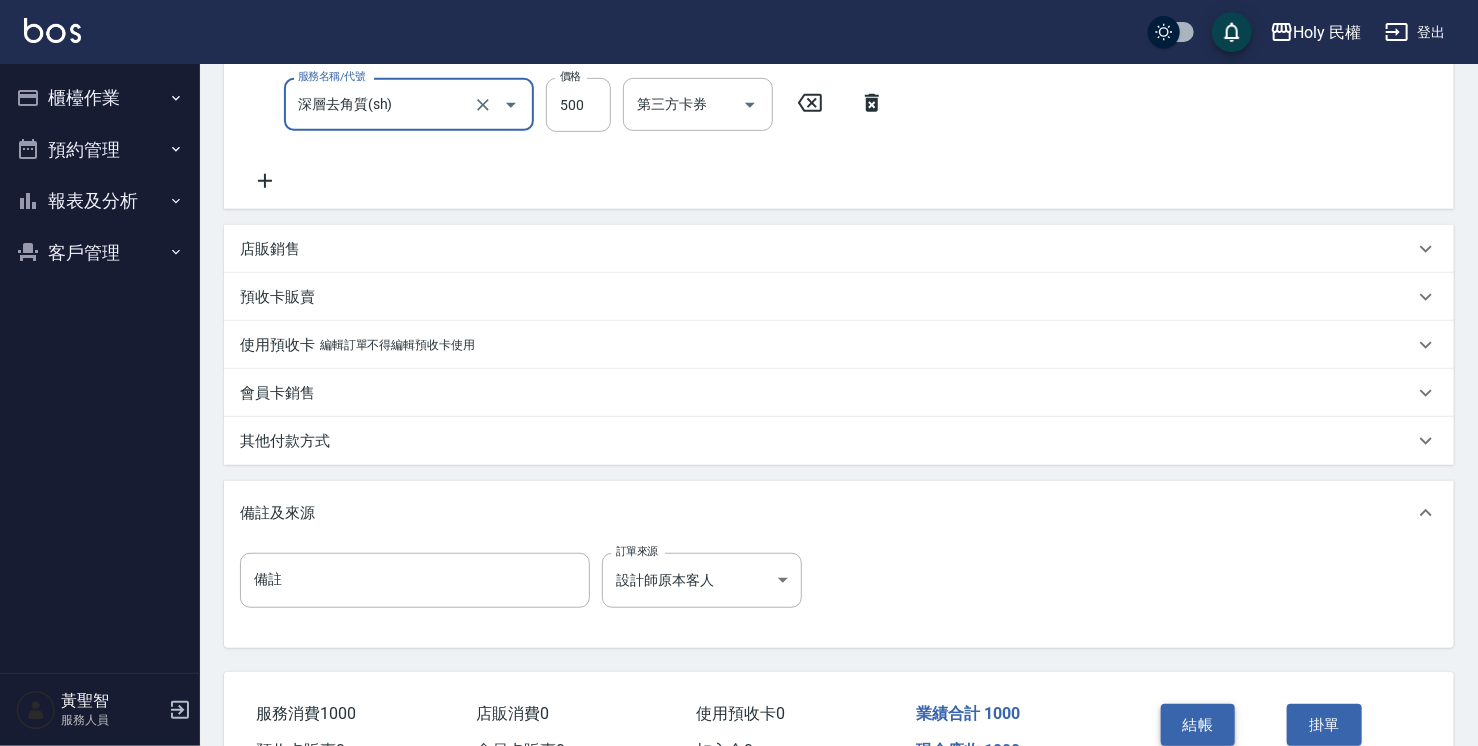 click on "結帳" at bounding box center [1198, 725] 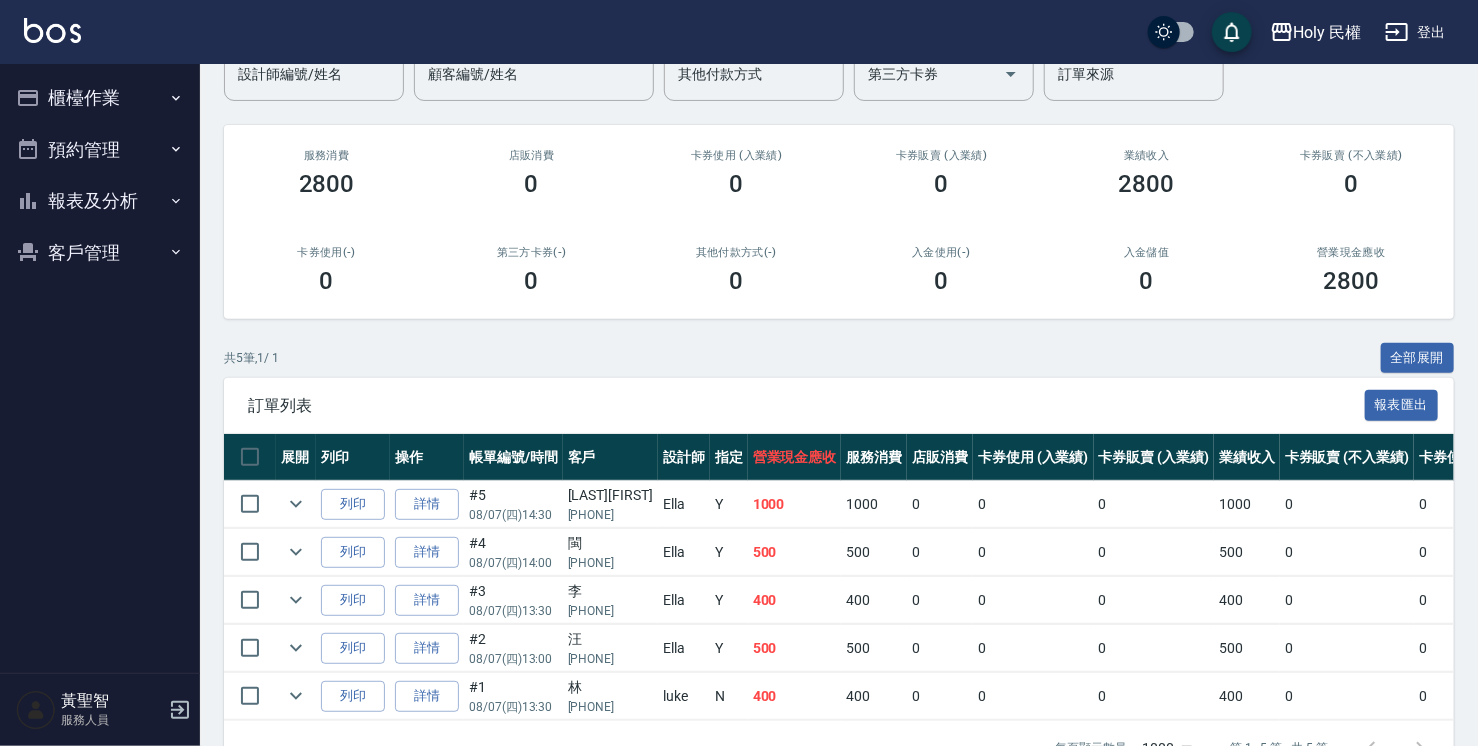 scroll, scrollTop: 0, scrollLeft: 0, axis: both 